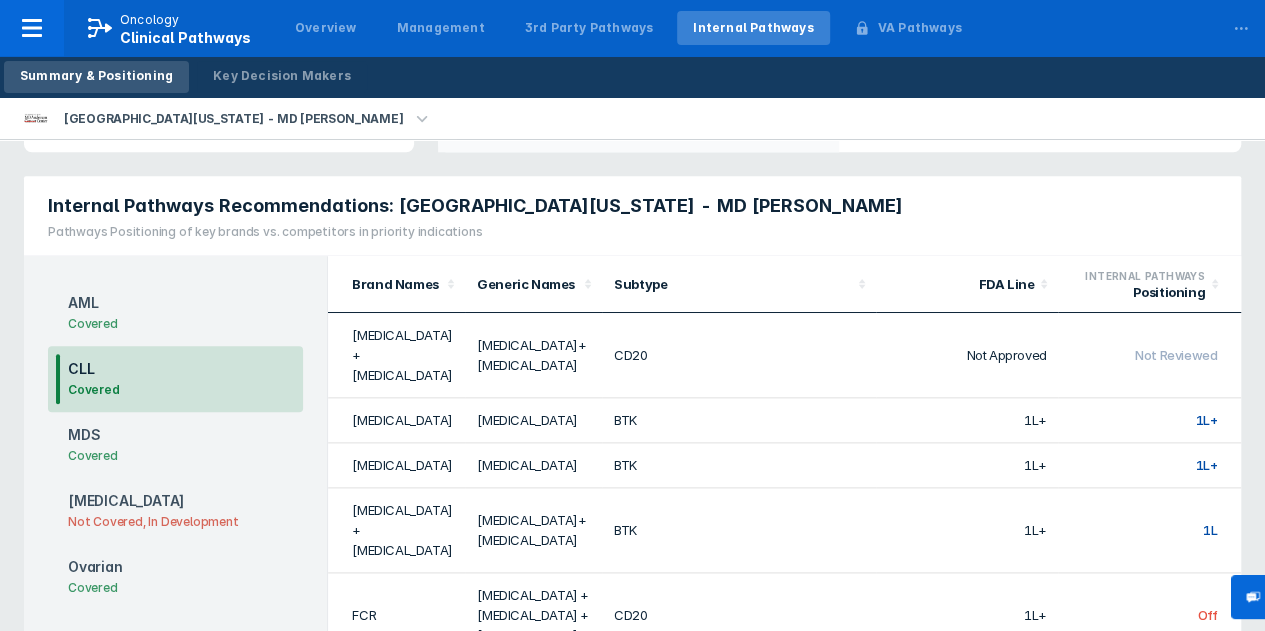 scroll, scrollTop: 998, scrollLeft: 0, axis: vertical 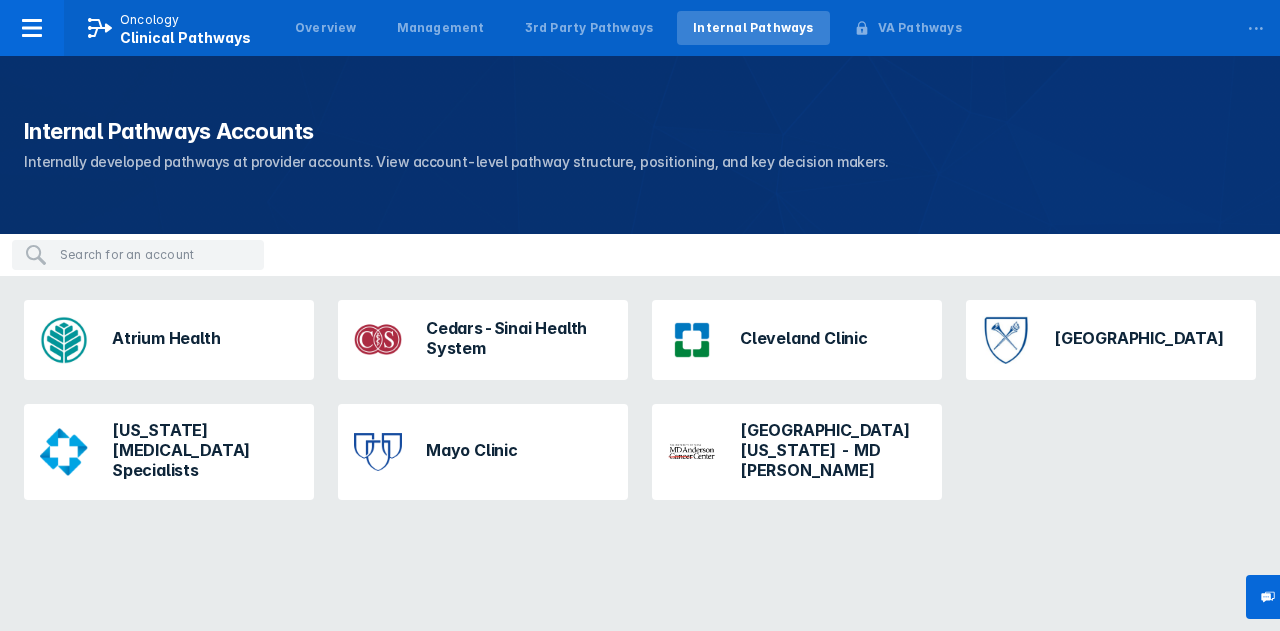 click on "Oncology Clinical Pathways Overview Management 3rd Party Pathways Internal Pathways VA Pathways Powerpoint 0 ... Internal Pathways Accounts Internally developed pathways at provider accounts. View account-level pathway structure, positioning, and key decision makers. Atrium Health Cedars-Sinai Health System [GEOGRAPHIC_DATA] [GEOGRAPHIC_DATA] [US_STATE] [MEDICAL_DATA] Specialists [GEOGRAPHIC_DATA] [GEOGRAPHIC_DATA][US_STATE] - MD [PERSON_NAME] Contact Support Printing this webpage has been disabled. This tool is intended for internal planning purposes only and can not be shared externally." at bounding box center (640, 262) 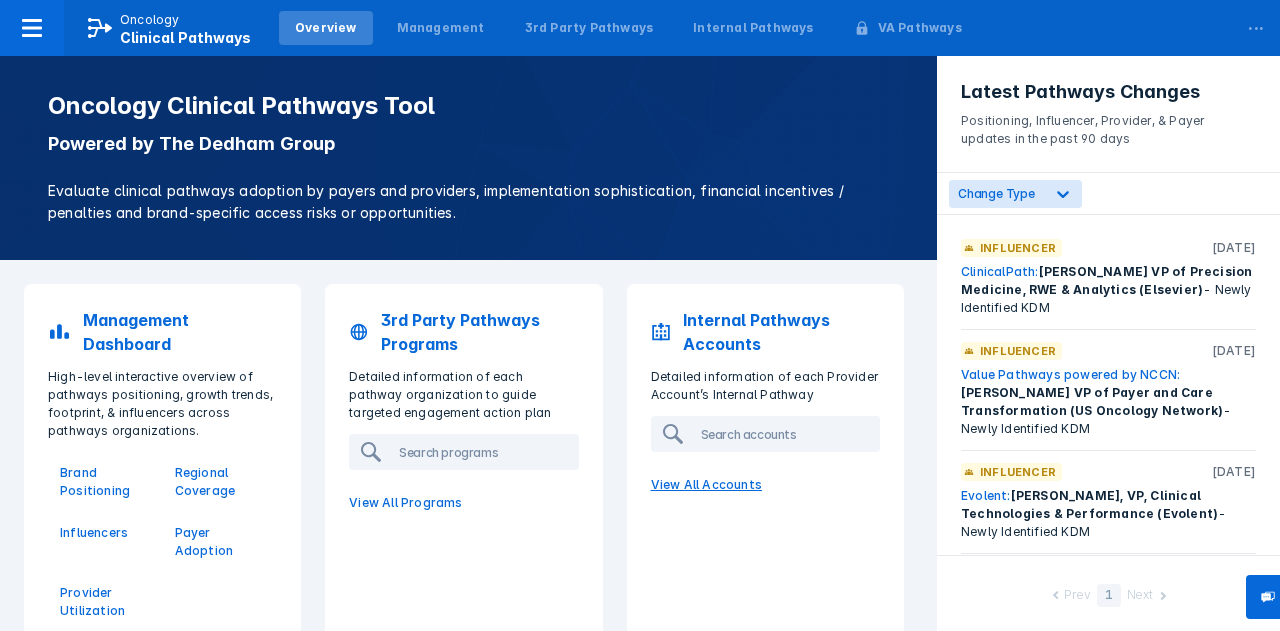 click on "View All Accounts" at bounding box center (765, 485) 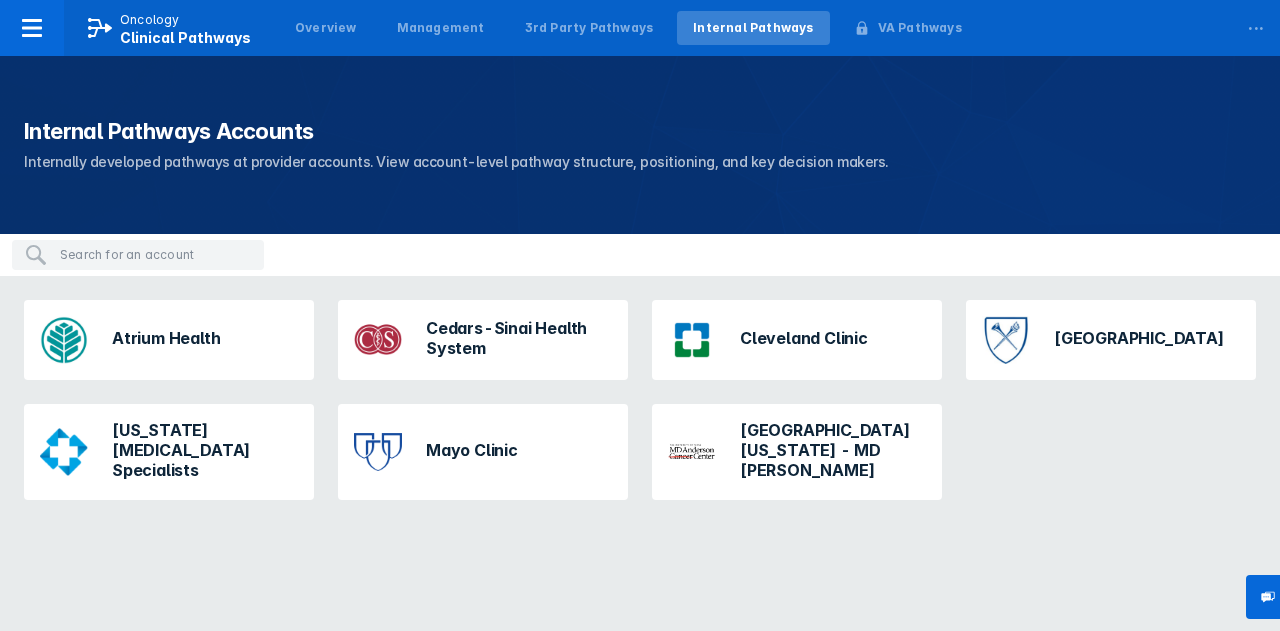 click on "Oncology Clinical Pathways Overview Management 3rd Party Pathways Internal Pathways VA Pathways Powerpoint 0 ... Internal Pathways Accounts Internally developed pathways at provider accounts. View account-level pathway structure, positioning, and key decision makers. Atrium Health Cedars-Sinai Health System [GEOGRAPHIC_DATA] [GEOGRAPHIC_DATA] [US_STATE] [MEDICAL_DATA] Specialists [GEOGRAPHIC_DATA] [GEOGRAPHIC_DATA][US_STATE] - MD [PERSON_NAME] Contact Support Printing this webpage has been disabled. This tool is intended for internal planning purposes only and can not be shared externally." at bounding box center [640, 262] 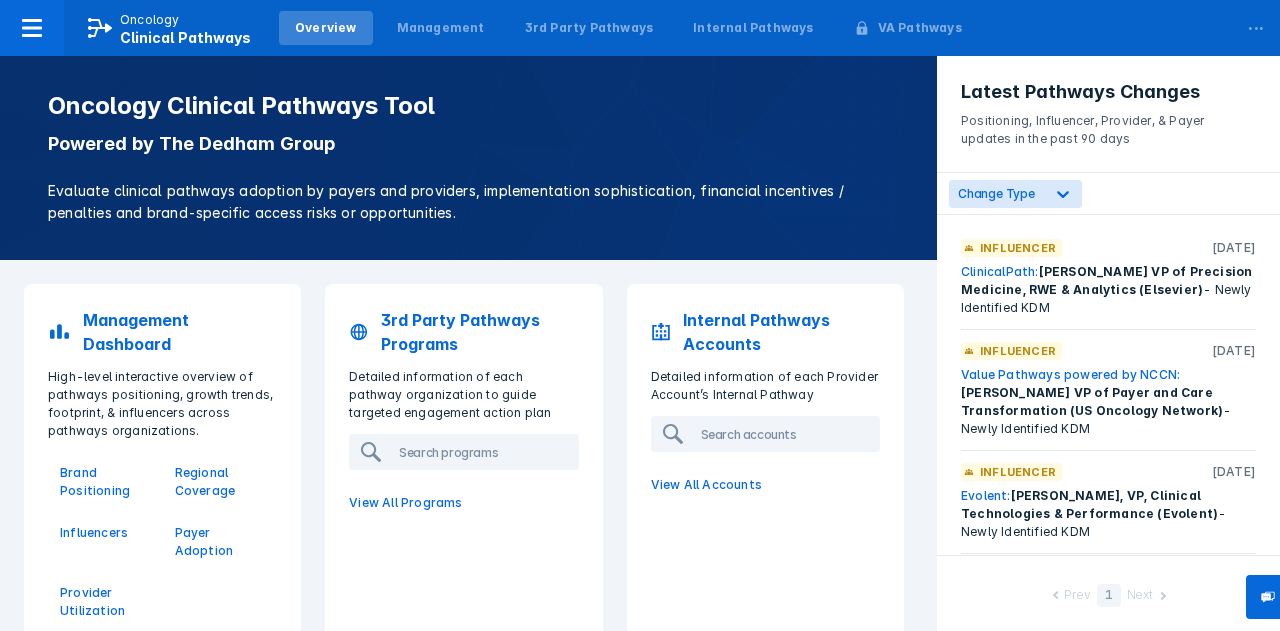 click on "3rd Party Pathways Programs" at bounding box center [463, 332] 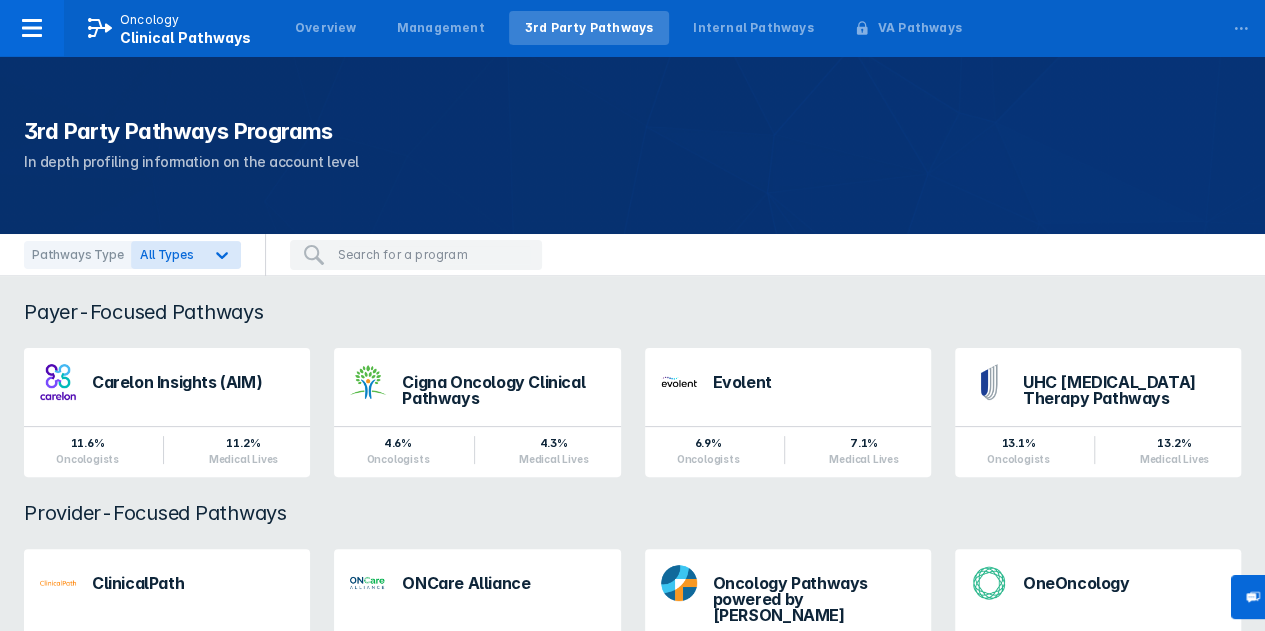 click on "Payer-Focused Pathways" at bounding box center [632, 312] 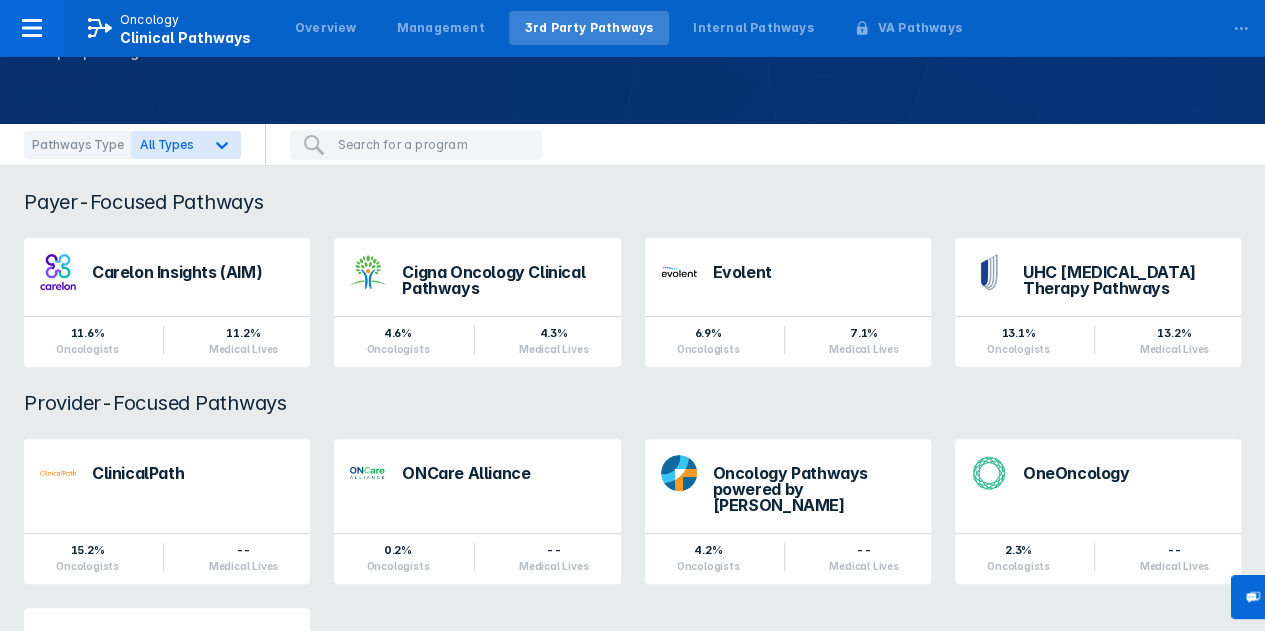 scroll, scrollTop: 109, scrollLeft: 0, axis: vertical 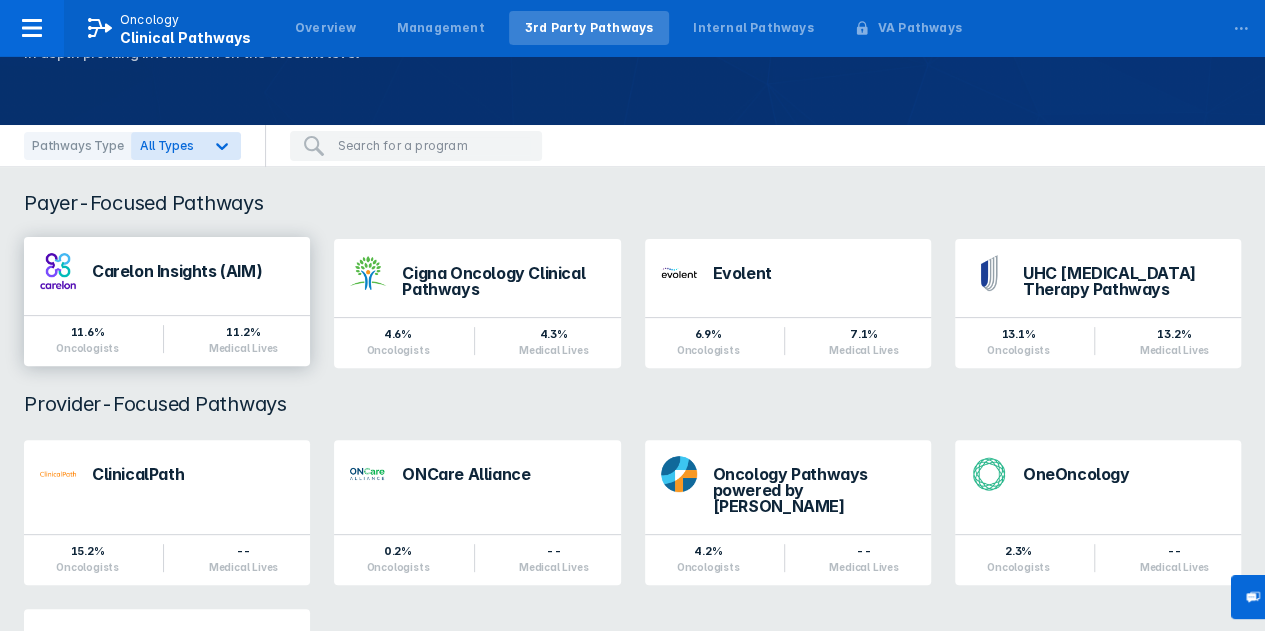 click on "Carelon Insights (AIM)" at bounding box center (193, 271) 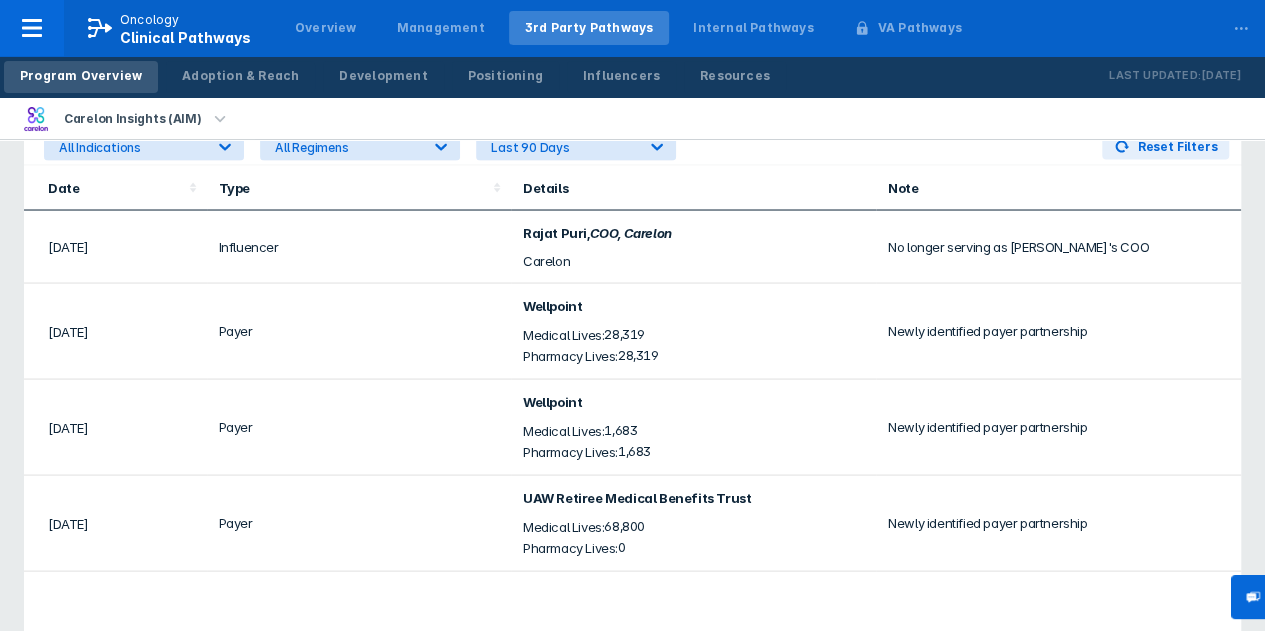 scroll, scrollTop: 1766, scrollLeft: 0, axis: vertical 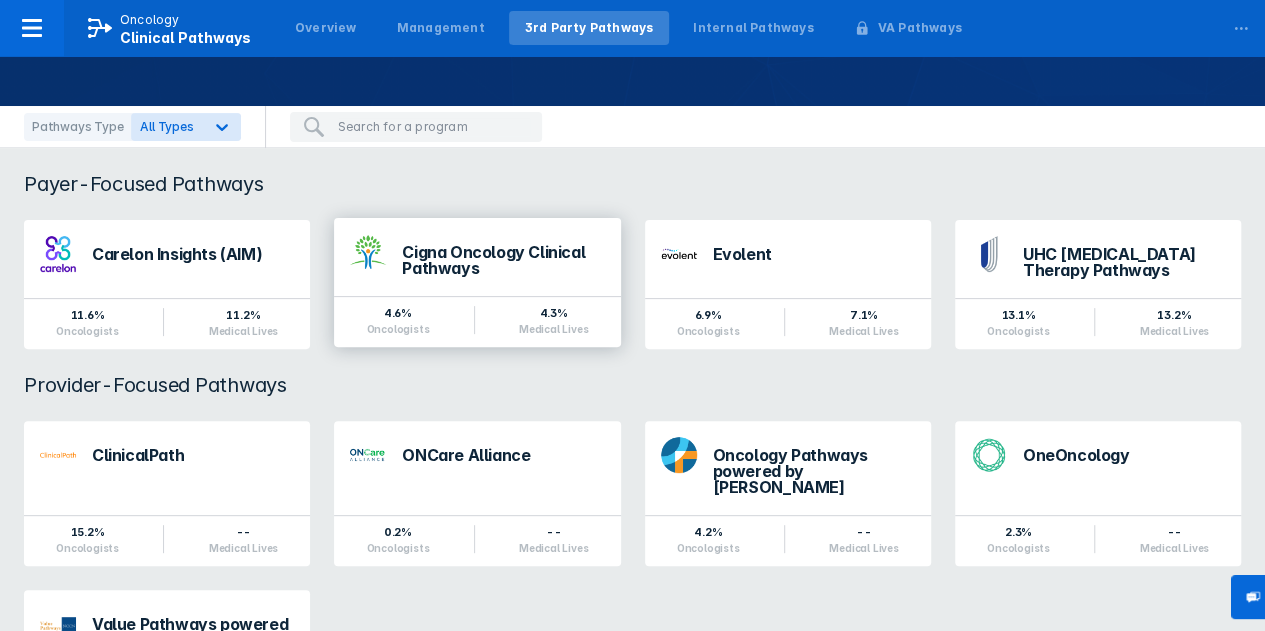 click on "Cigna Oncology Clinical Pathways" at bounding box center (503, 260) 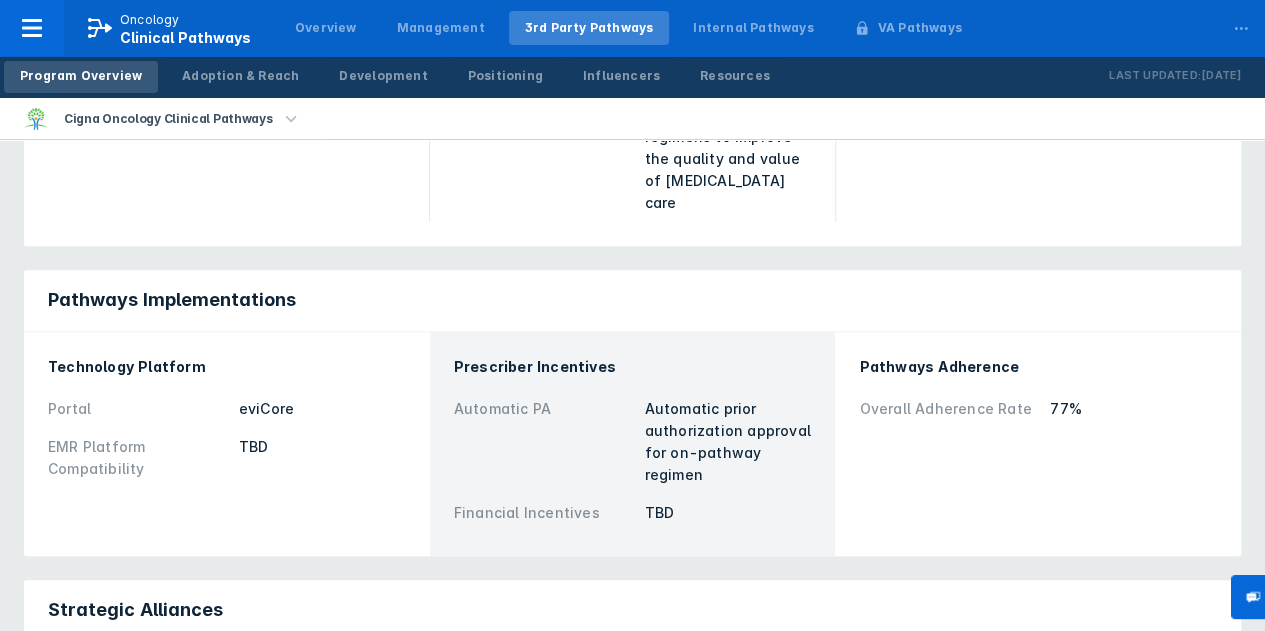 scroll, scrollTop: 645, scrollLeft: 0, axis: vertical 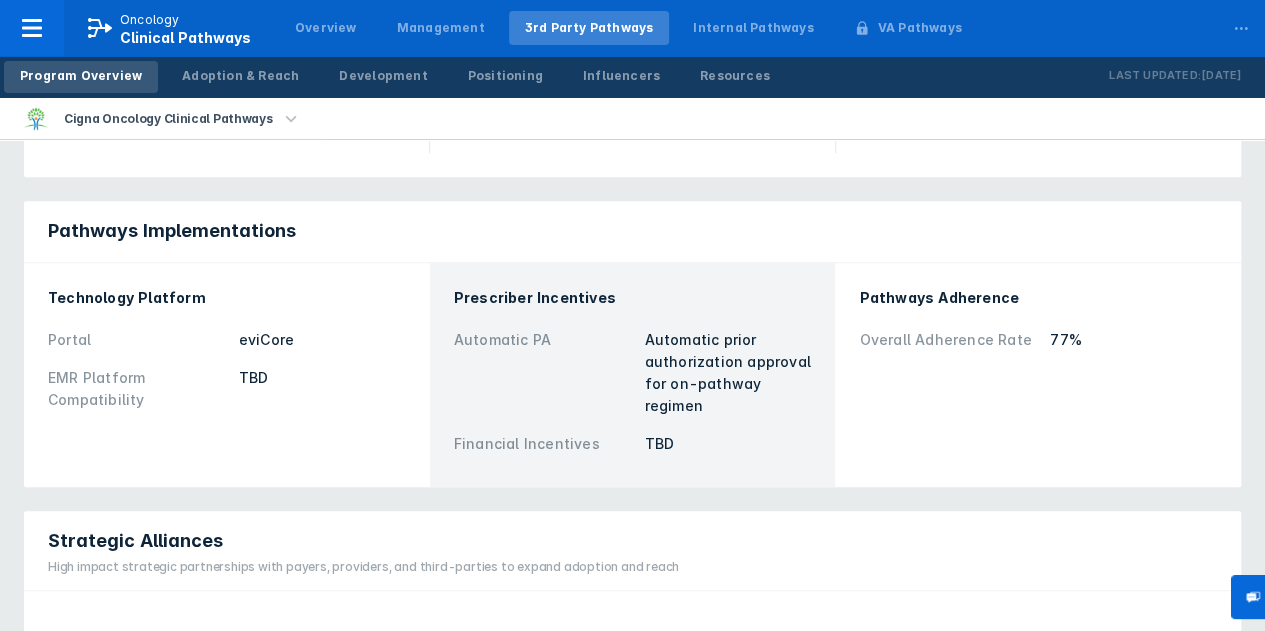 click on "Pathways Implementations Technology Platform Portal eviCore EMR Platform Compatibility TBD Prescriber Incentives Automatic PA Automatic prior authorization approval for on-pathway regimen Financial Incentives TBD Pathways Adherence Overall Adherence Rate 77%" at bounding box center (632, 344) 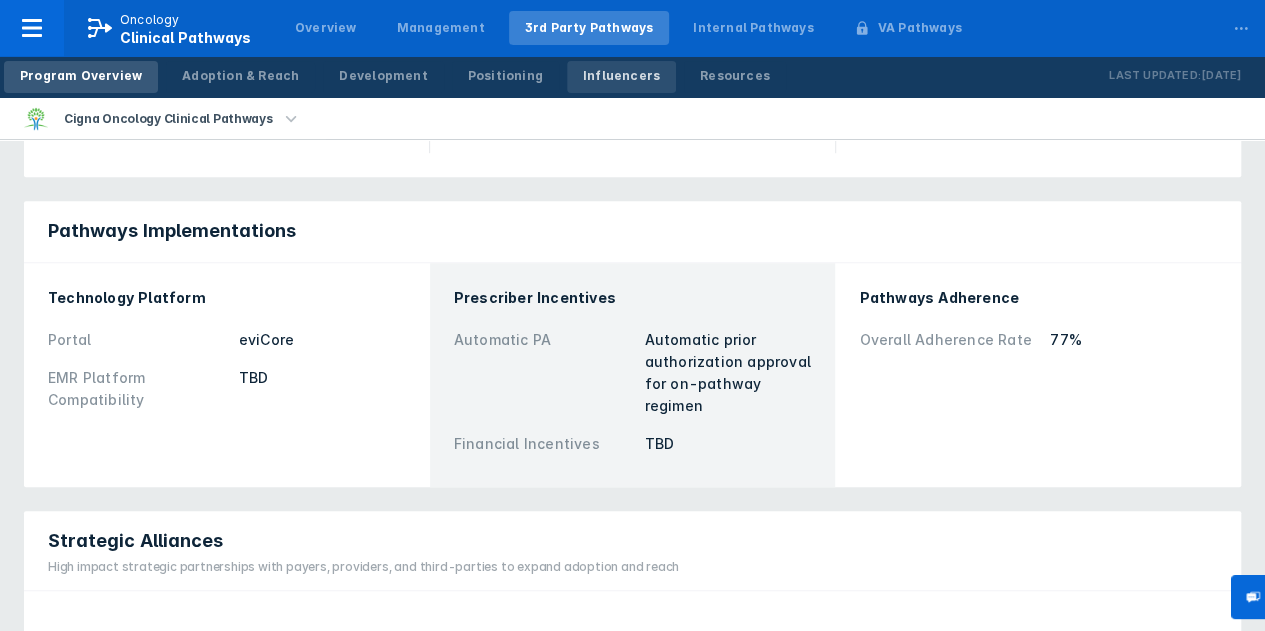 click on "Influencers" at bounding box center [621, 76] 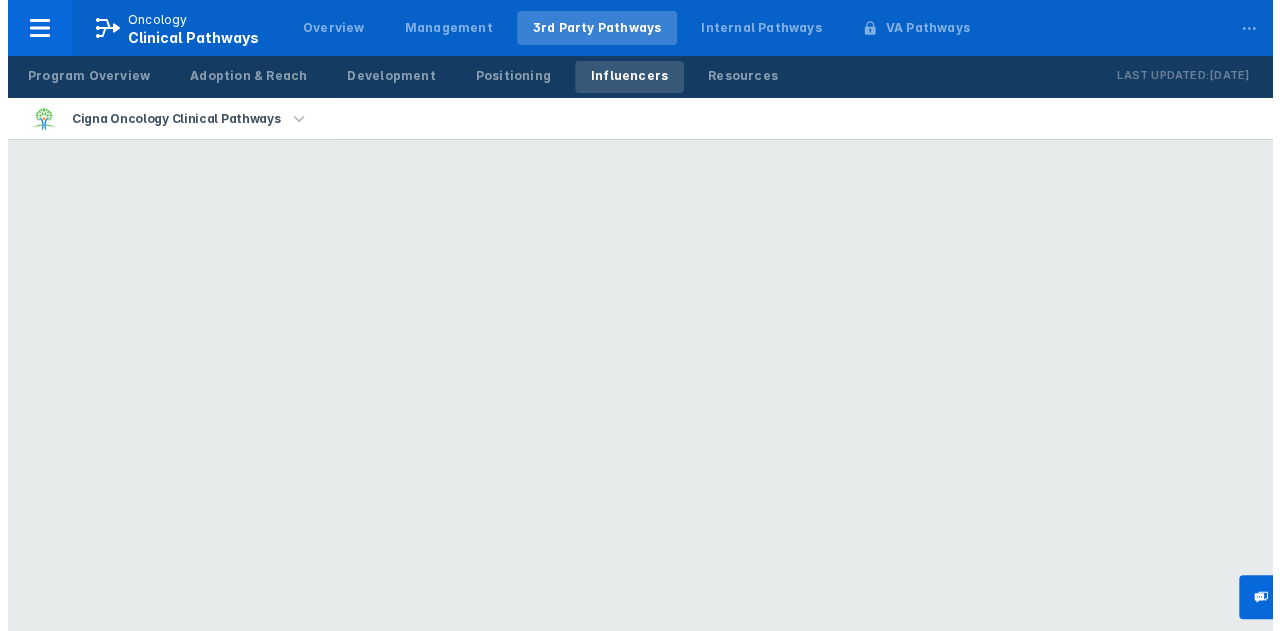 scroll, scrollTop: 0, scrollLeft: 0, axis: both 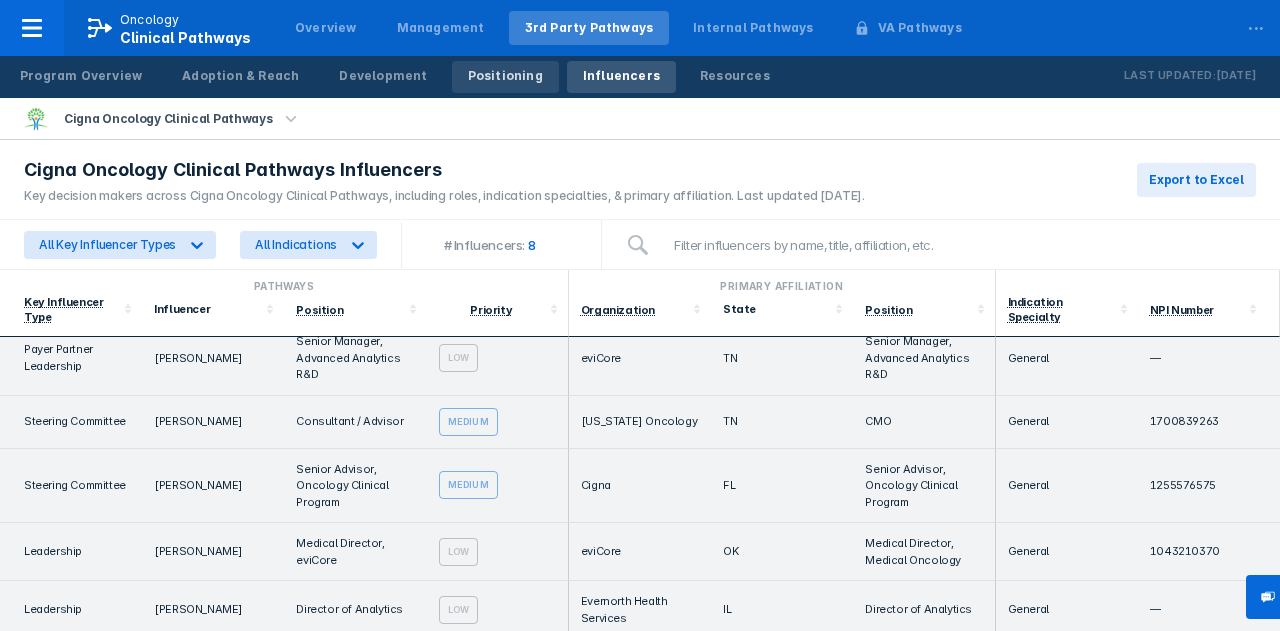 click on "Positioning" at bounding box center [505, 76] 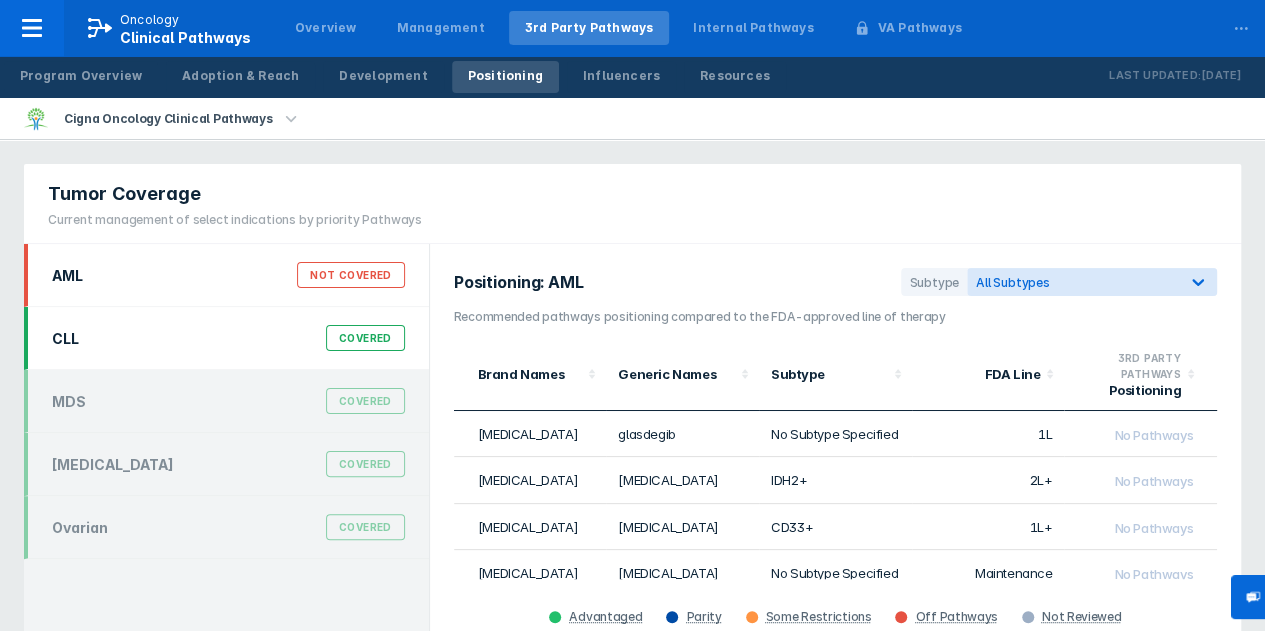 click on "CLL Covered" at bounding box center (228, 338) 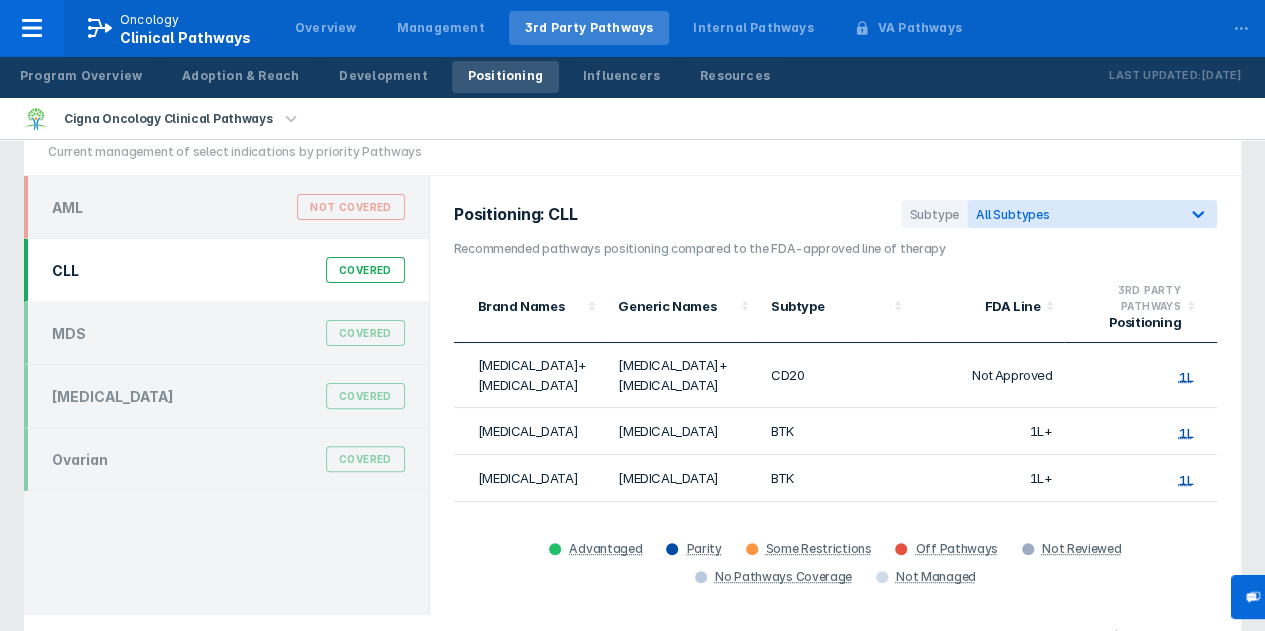 scroll, scrollTop: 69, scrollLeft: 0, axis: vertical 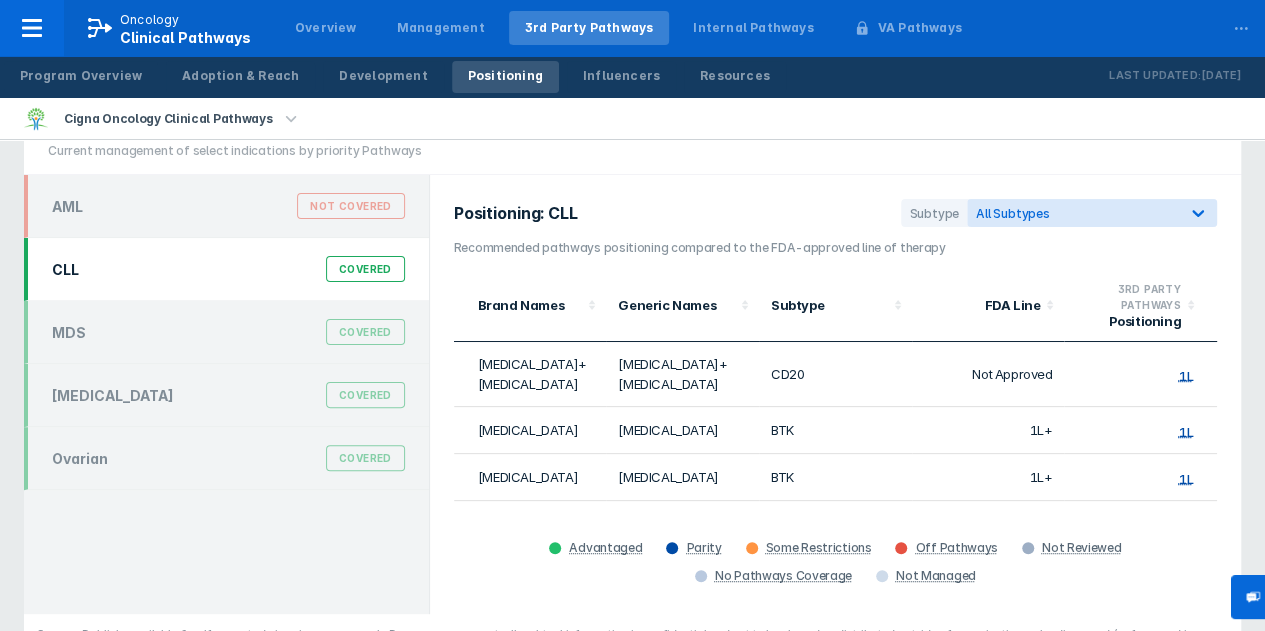 click 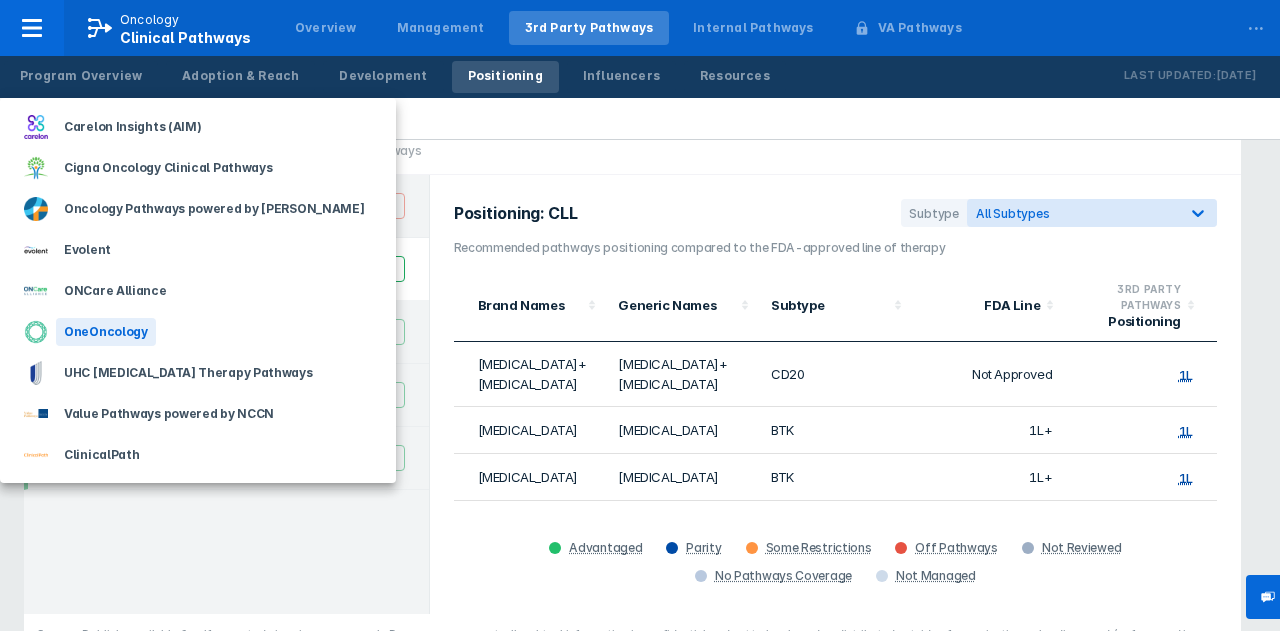 click on "OneOncology" at bounding box center [106, 332] 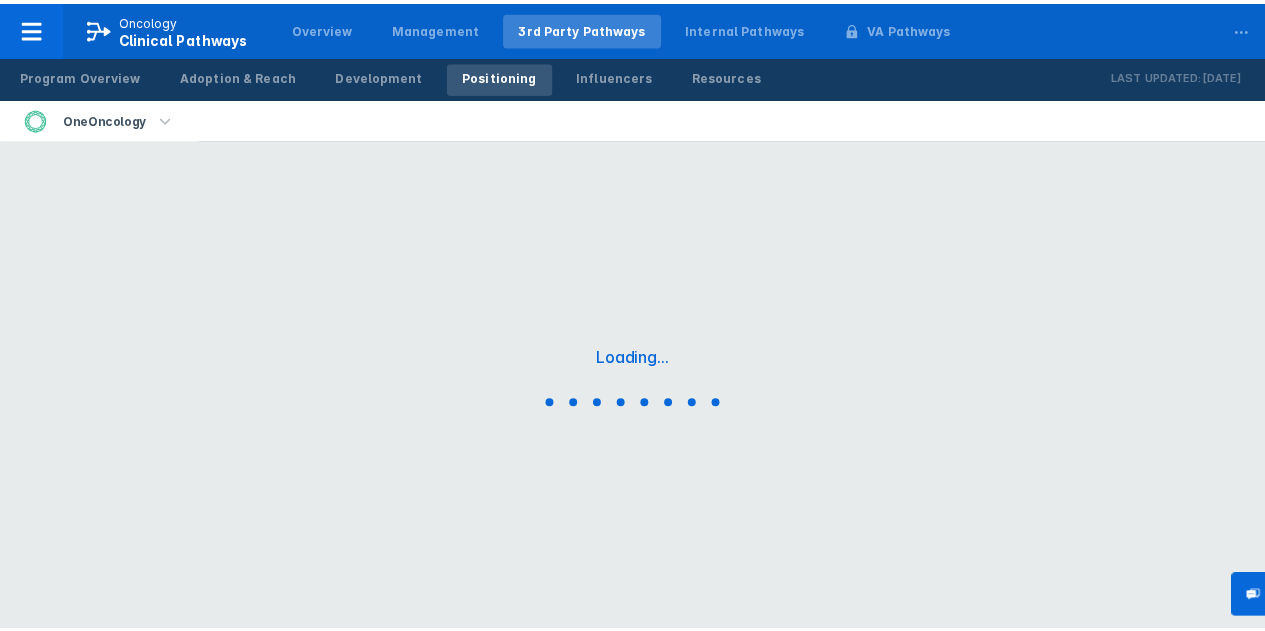 scroll, scrollTop: 0, scrollLeft: 0, axis: both 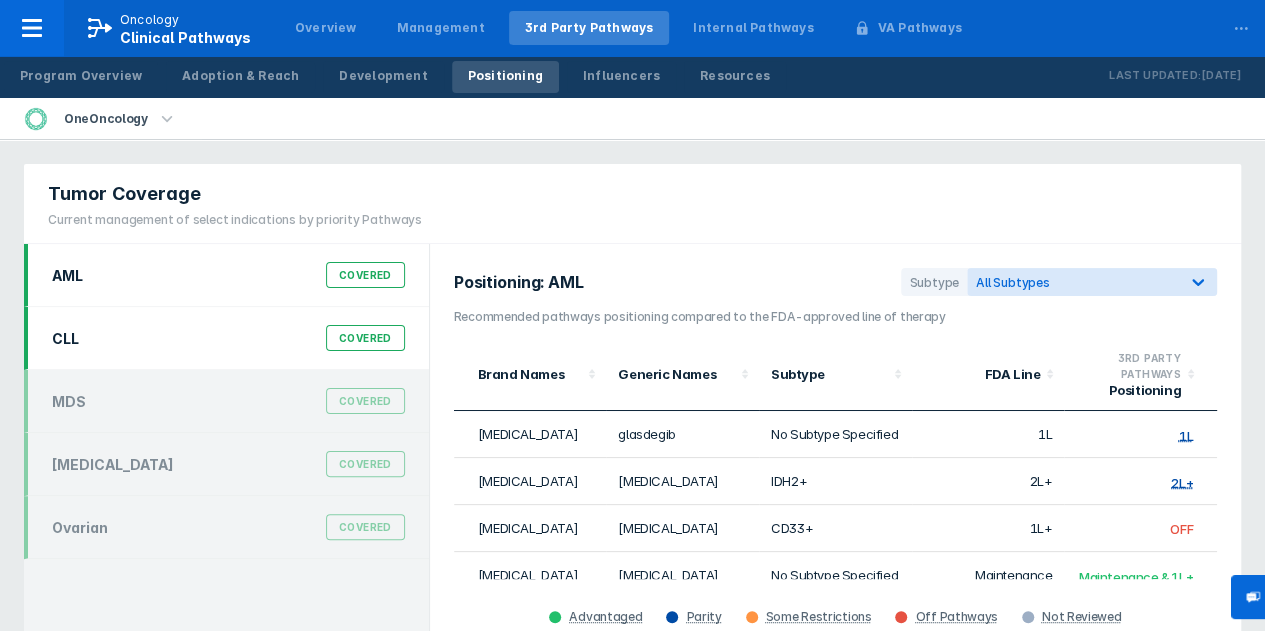 click on "CLL Covered" at bounding box center (228, 338) 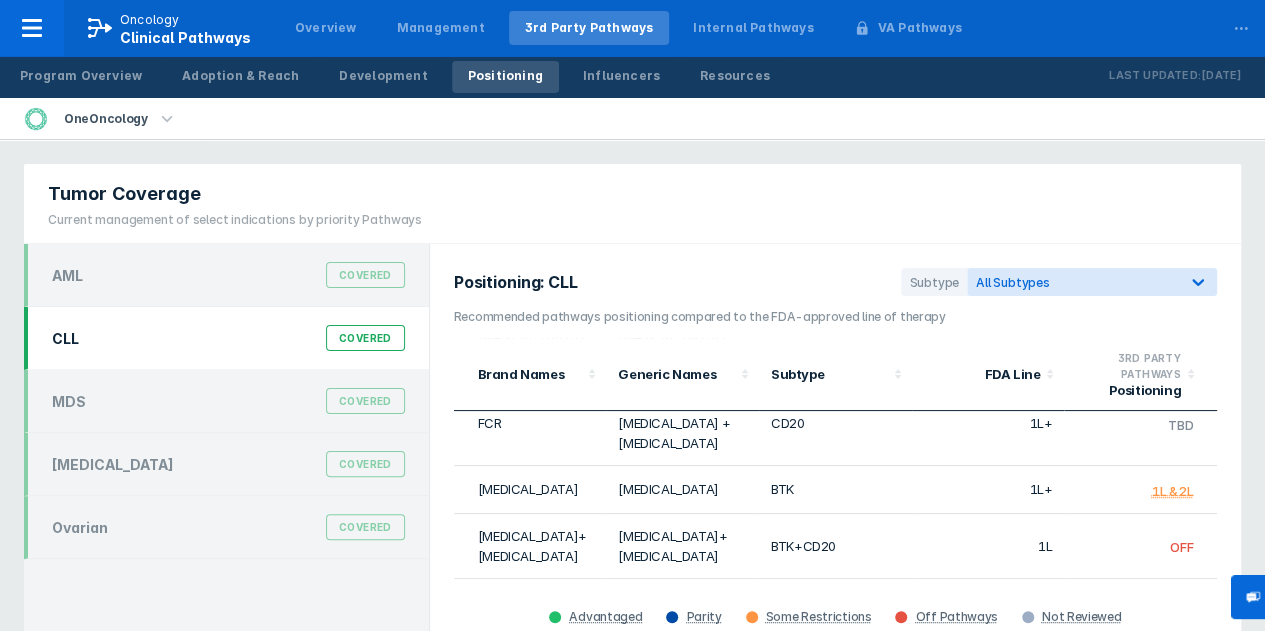 scroll, scrollTop: 255, scrollLeft: 0, axis: vertical 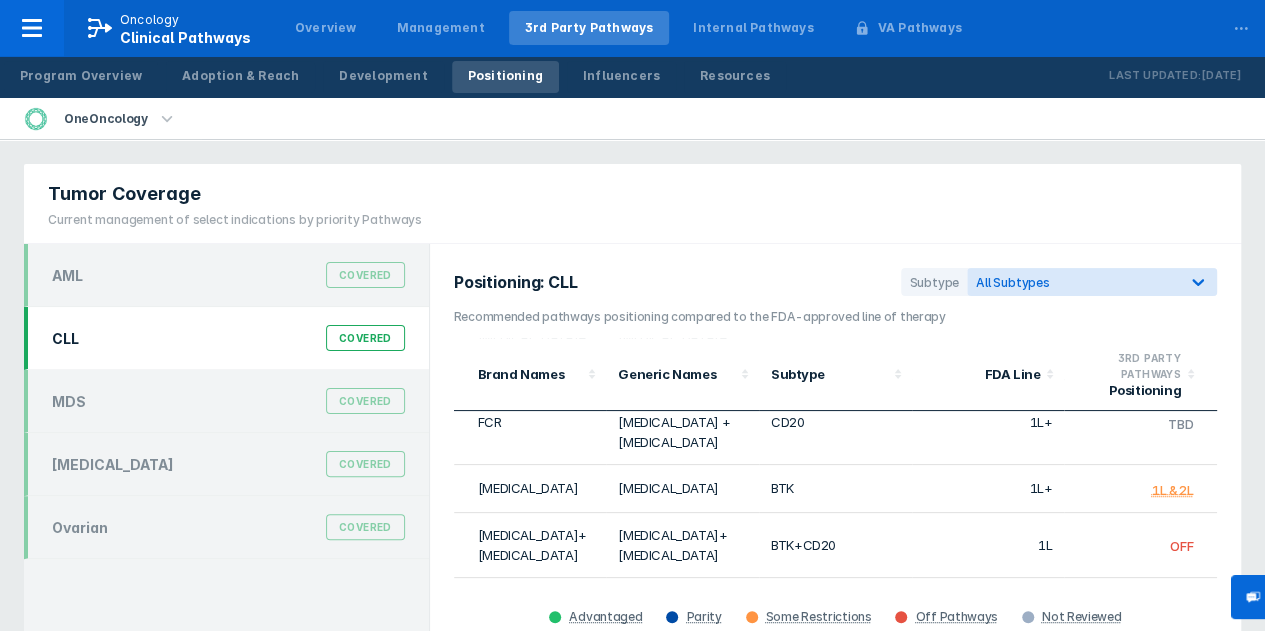 click 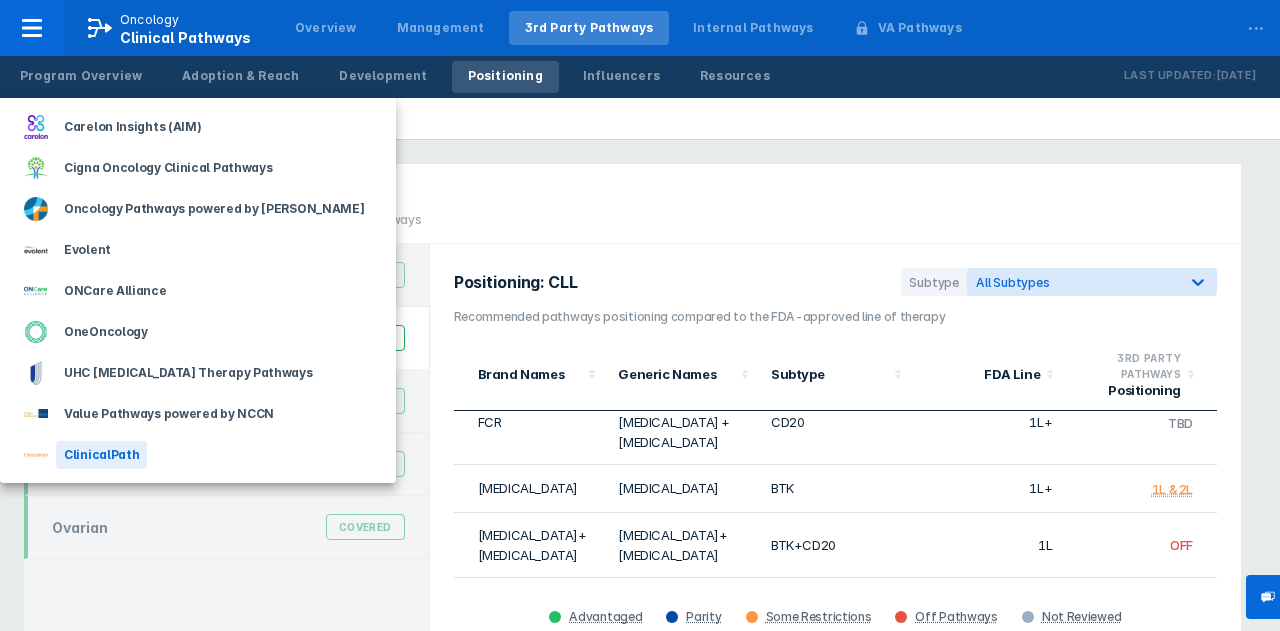 click on "ClinicalPath" at bounding box center [101, 455] 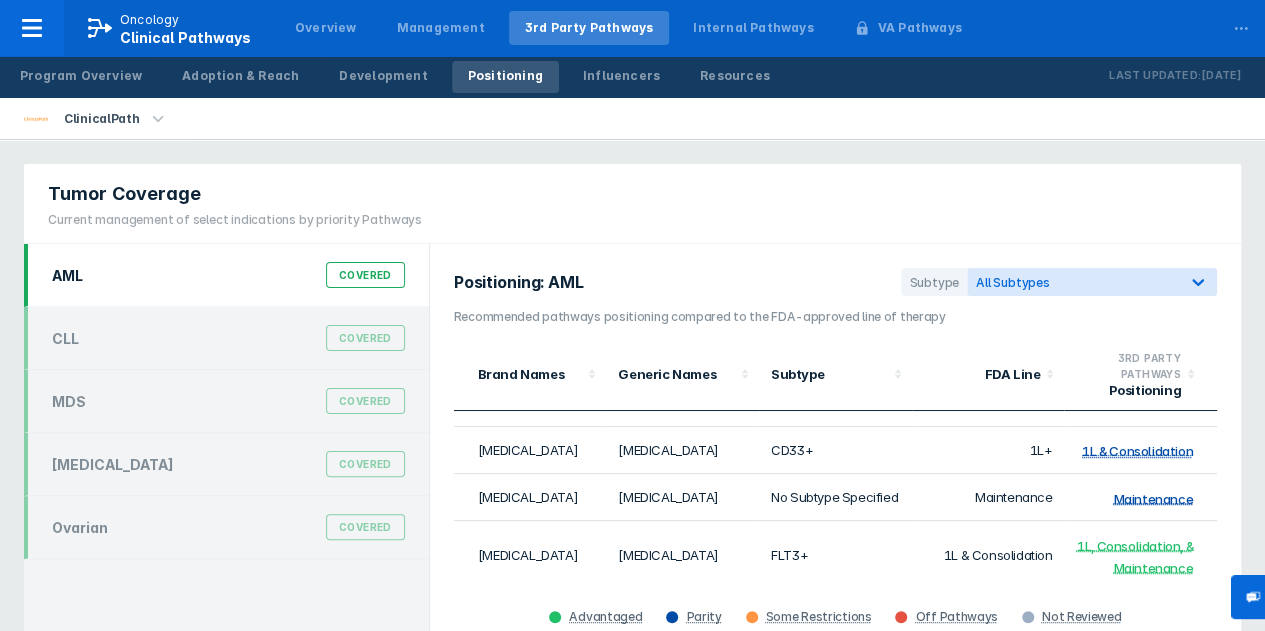 scroll, scrollTop: 85, scrollLeft: 0, axis: vertical 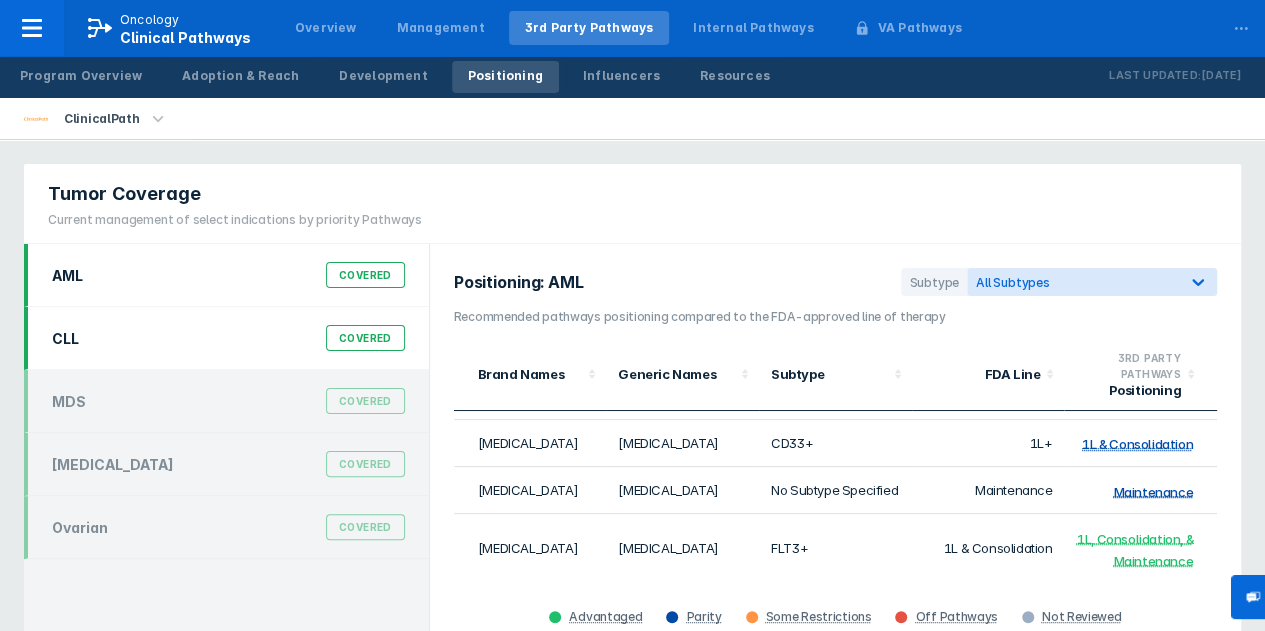click on "CLL Covered" at bounding box center [228, 338] 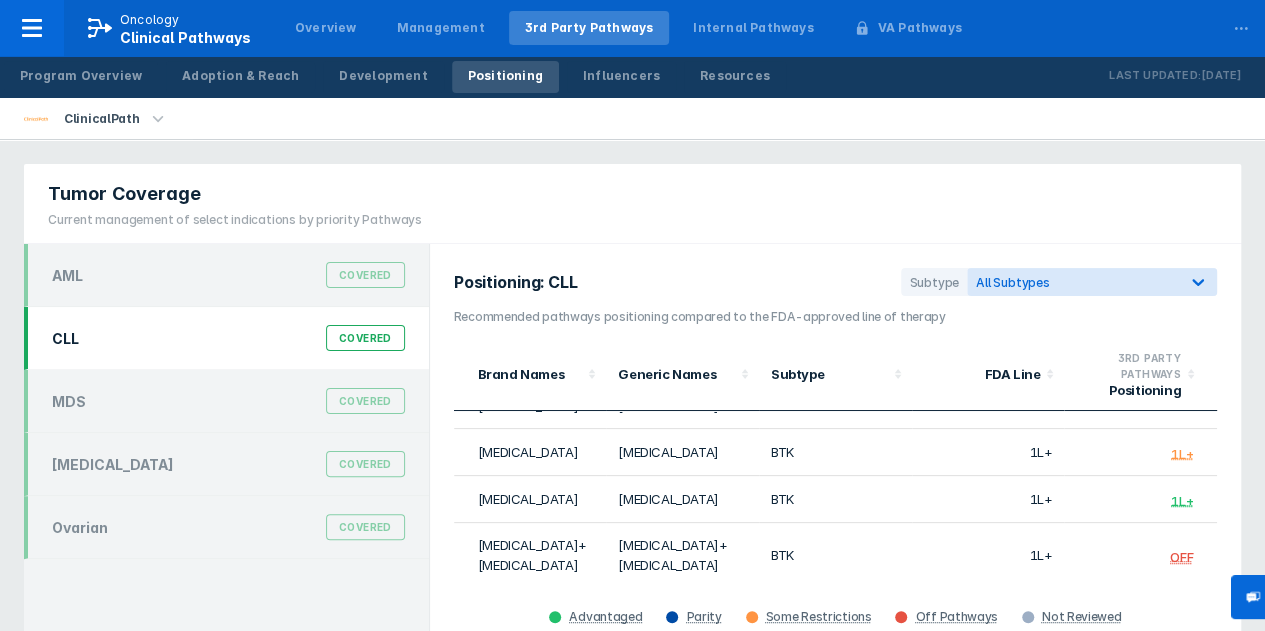 scroll, scrollTop: 0, scrollLeft: 0, axis: both 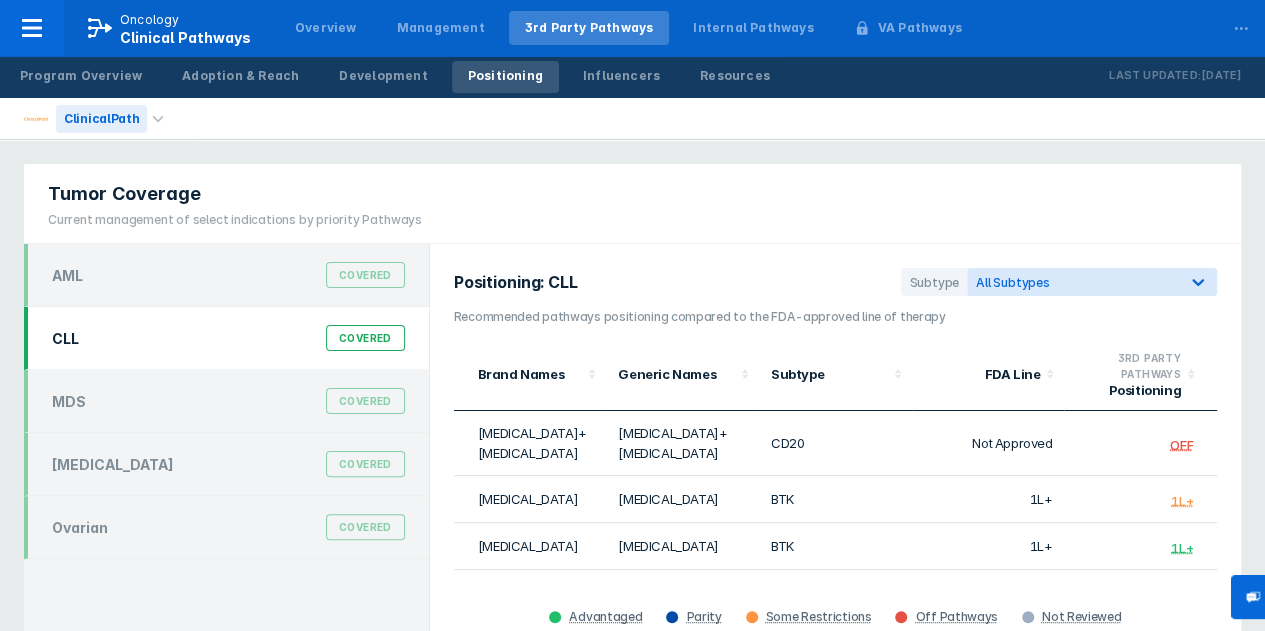 click on "ClinicalPath" at bounding box center [101, 119] 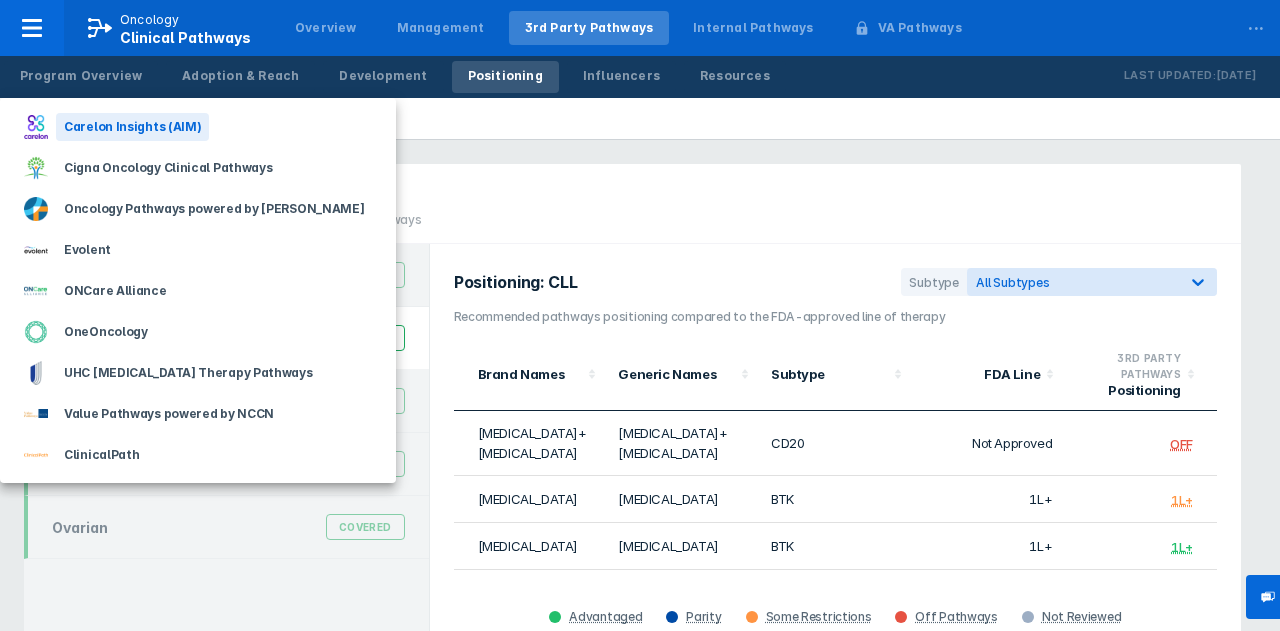click on "Carelon Insights (AIM)" at bounding box center (132, 127) 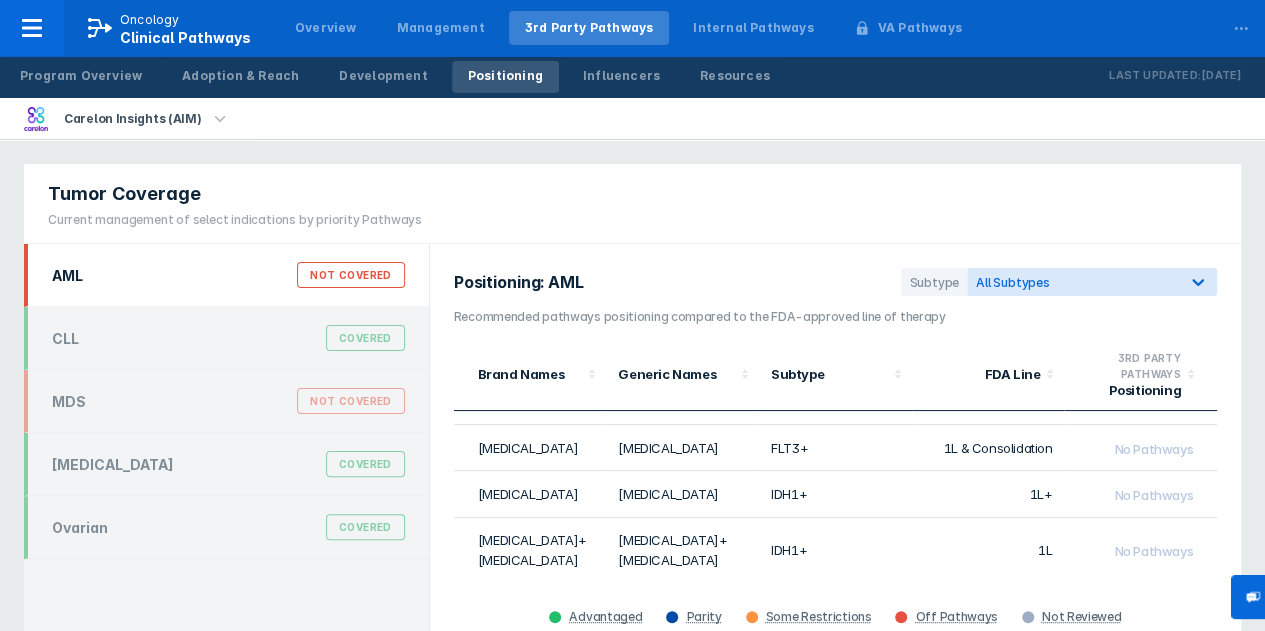 scroll, scrollTop: 174, scrollLeft: 0, axis: vertical 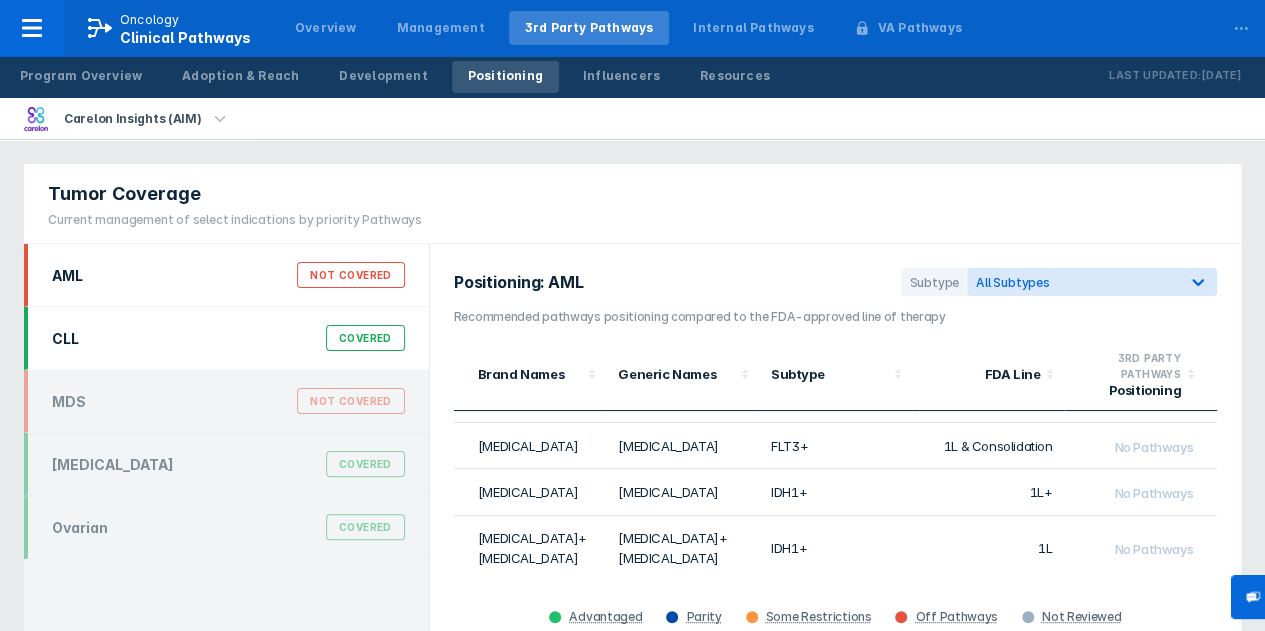 click on "CLL Covered" at bounding box center (228, 338) 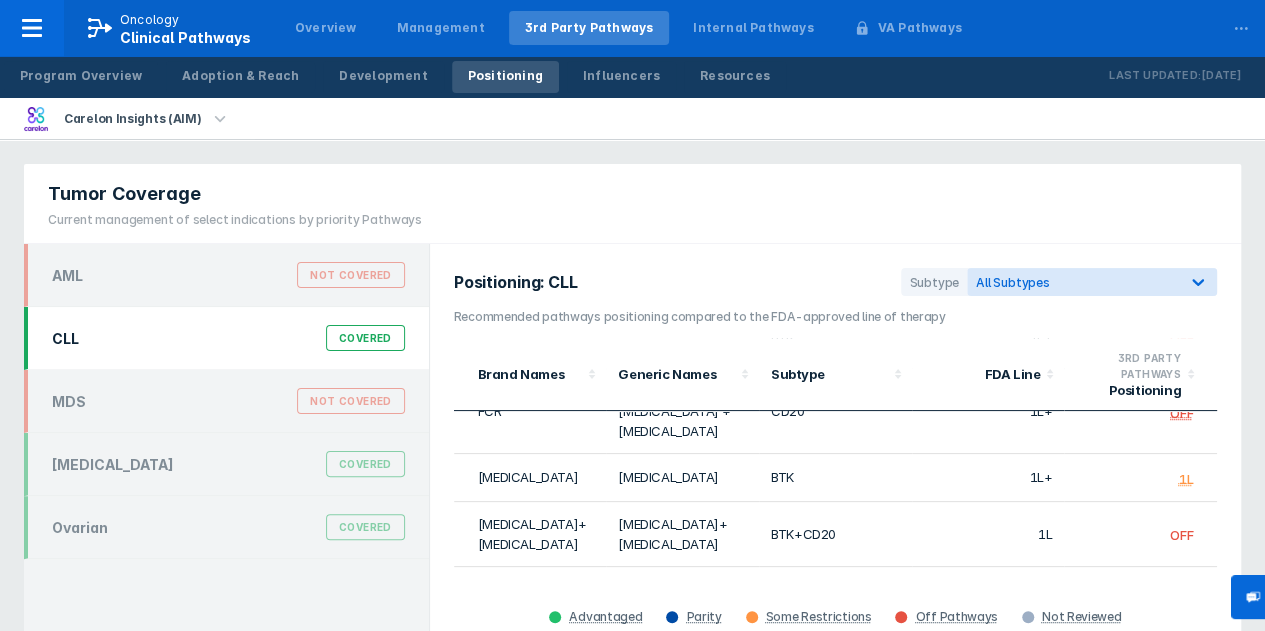 scroll, scrollTop: 267, scrollLeft: 0, axis: vertical 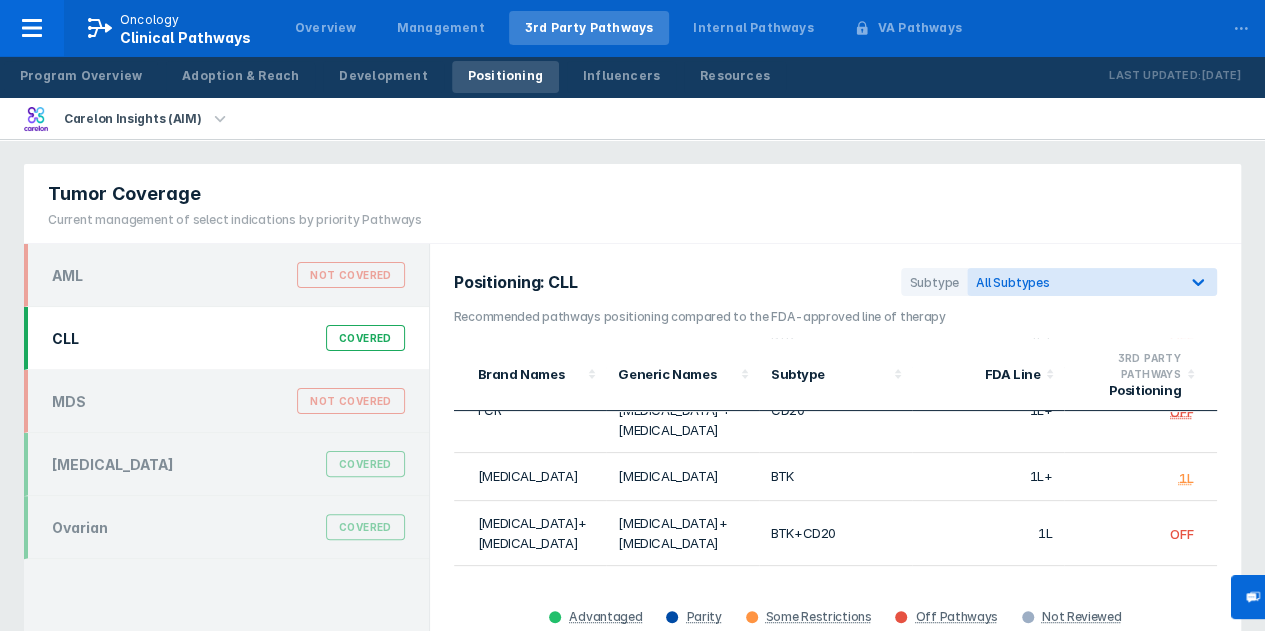 click 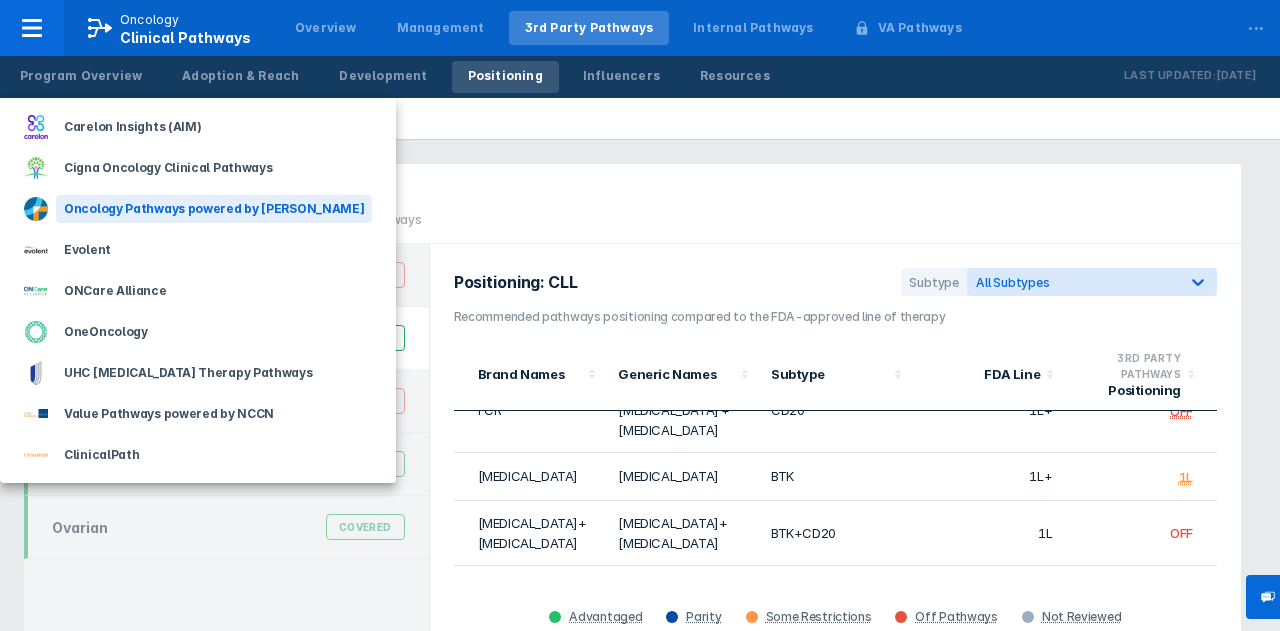 click on "Oncology Pathways powered by [PERSON_NAME]" at bounding box center [214, 209] 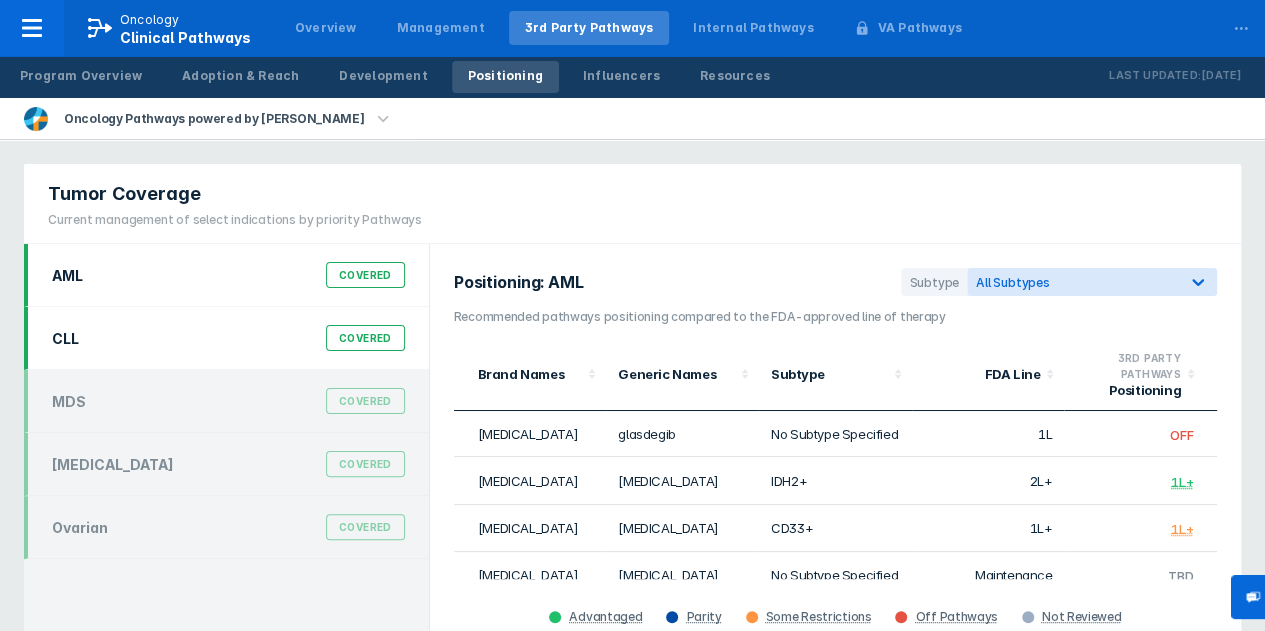click on "CLL Covered" at bounding box center (228, 338) 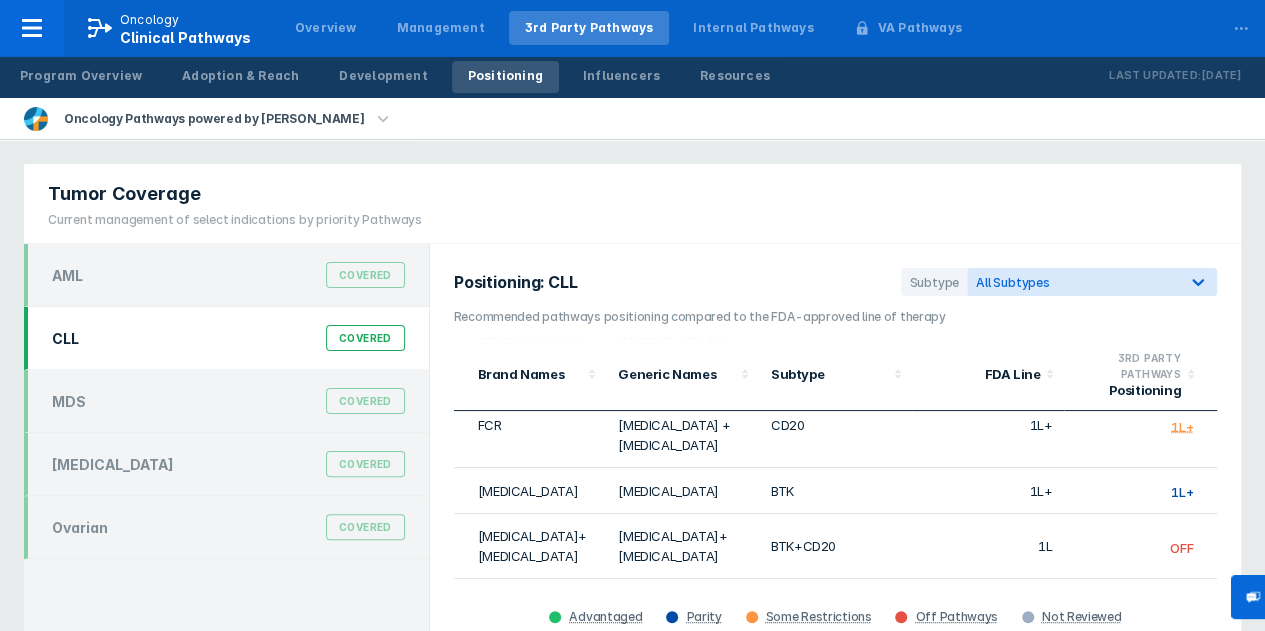 scroll, scrollTop: 252, scrollLeft: 0, axis: vertical 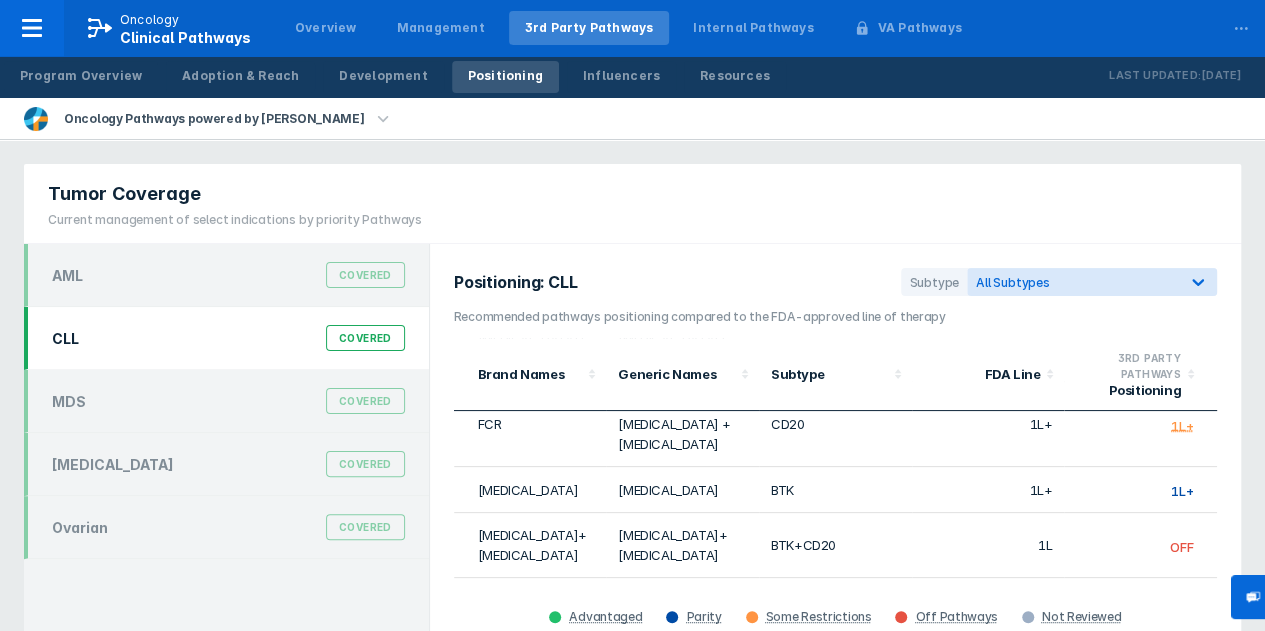 click on "Tumor Coverage Current management of select indications by priority Pathways" at bounding box center [632, 204] 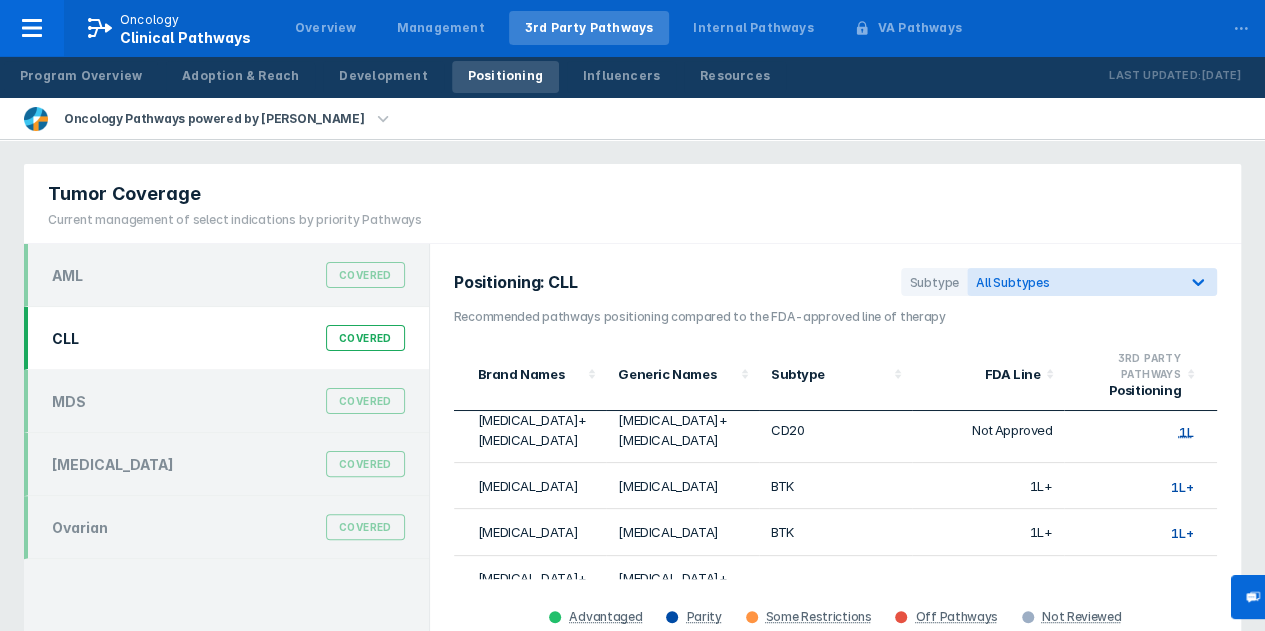 scroll, scrollTop: 0, scrollLeft: 0, axis: both 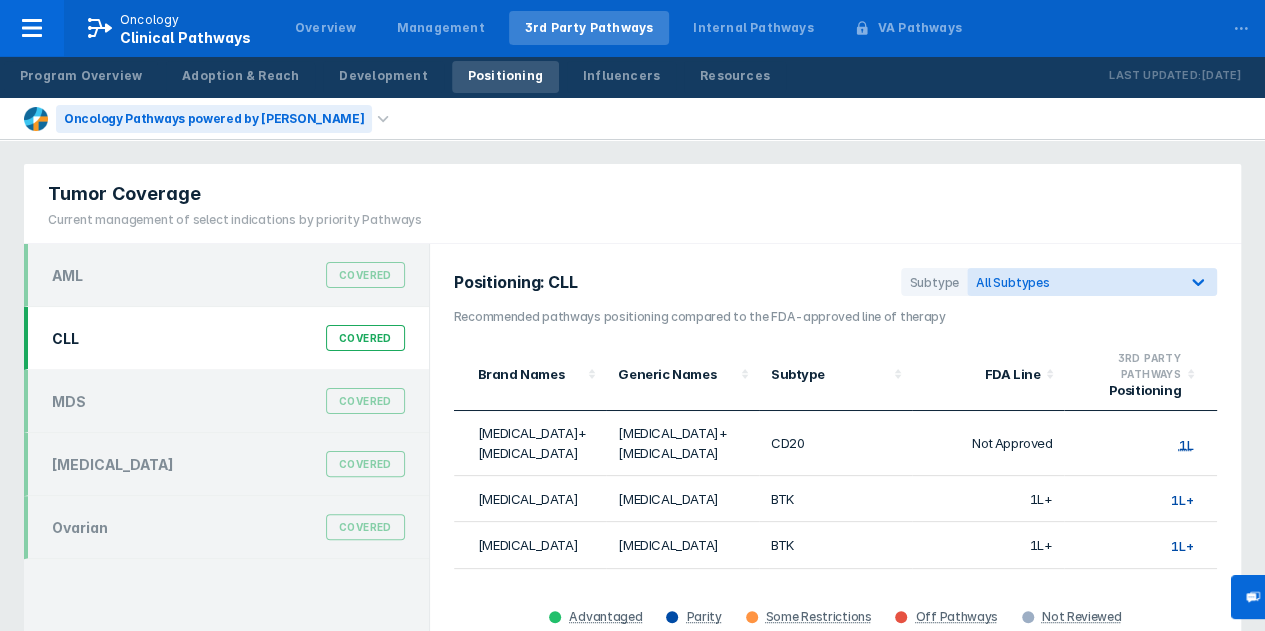 click on "Oncology Pathways powered by [PERSON_NAME]" at bounding box center [214, 119] 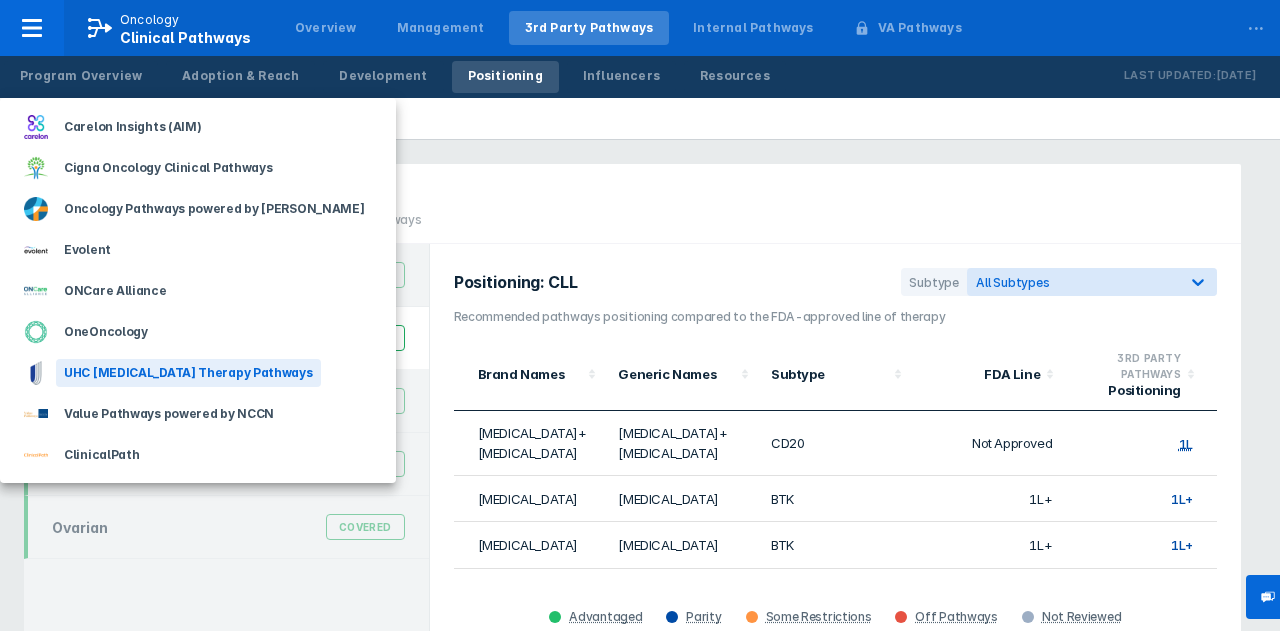 click on "UHC [MEDICAL_DATA] Therapy Pathways" at bounding box center [188, 373] 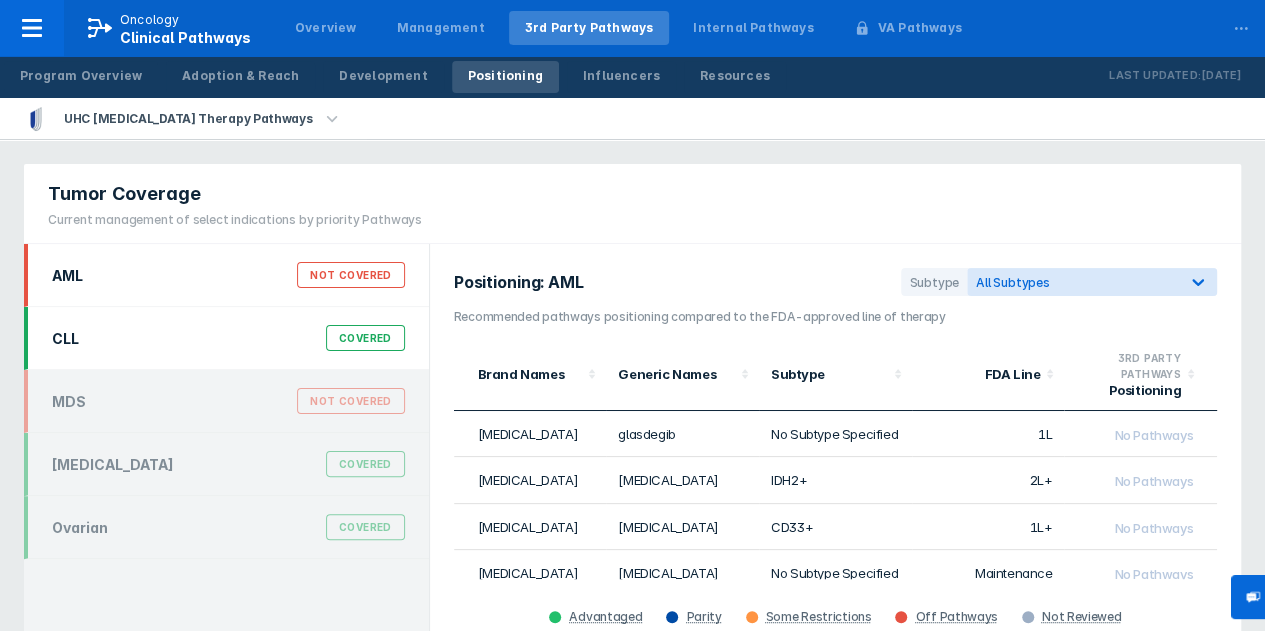 click on "CLL Covered" at bounding box center (228, 338) 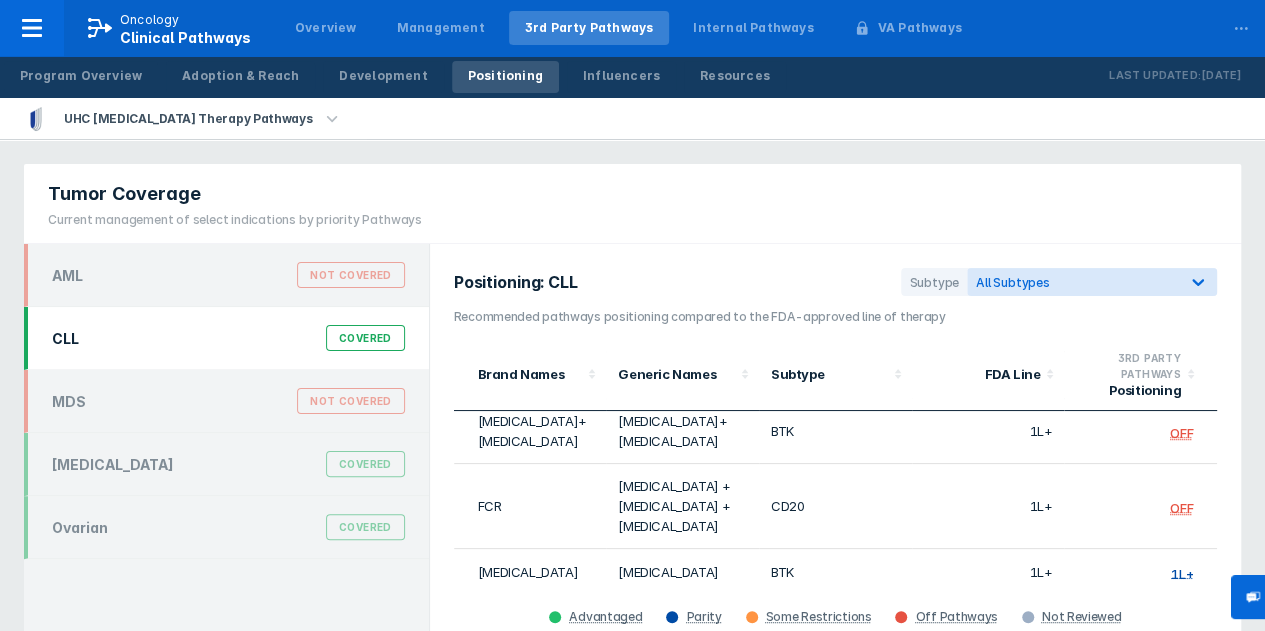 scroll, scrollTop: 202, scrollLeft: 0, axis: vertical 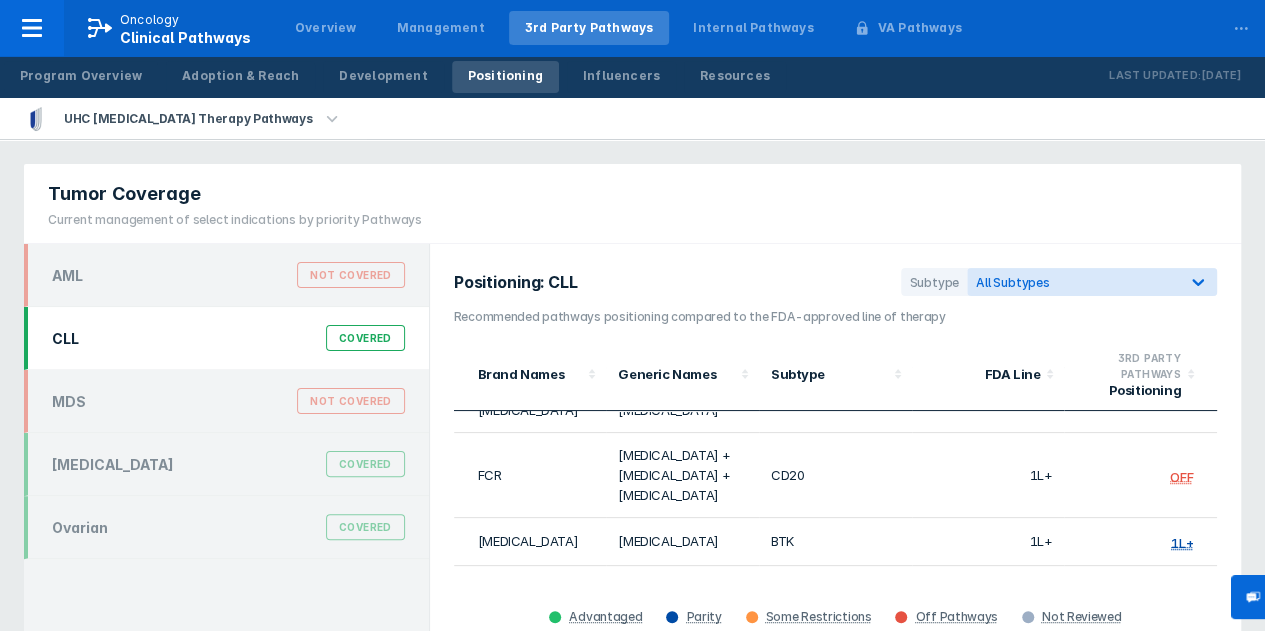 click 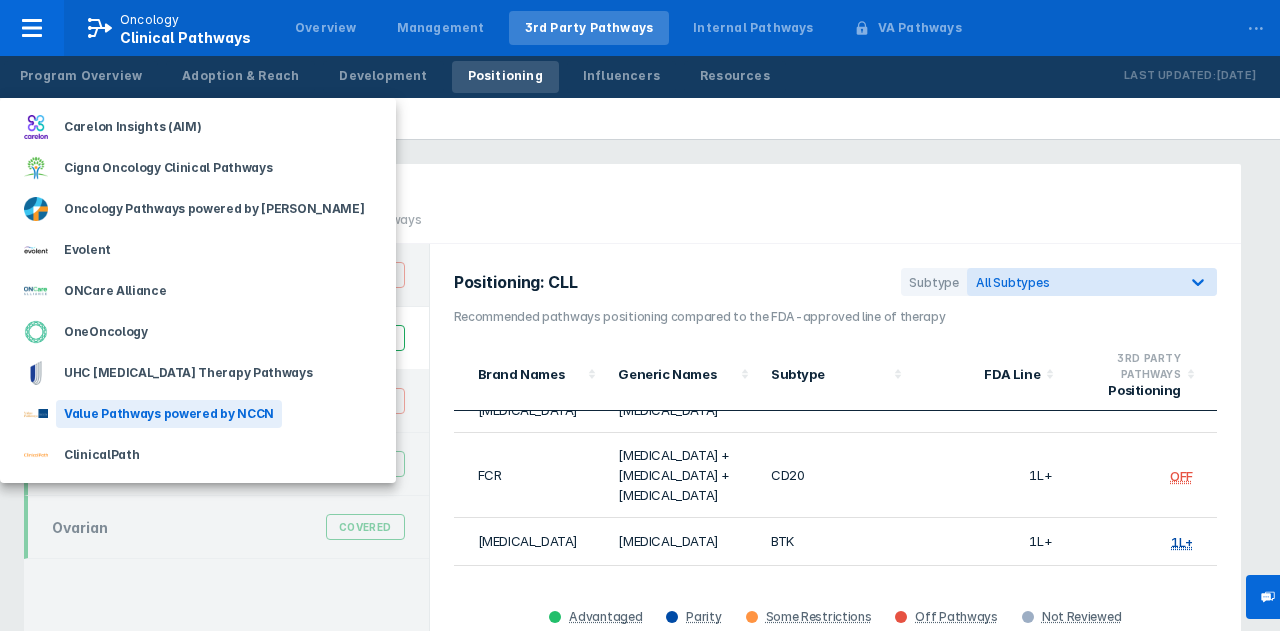click on "Value Pathways powered by NCCN" at bounding box center (169, 414) 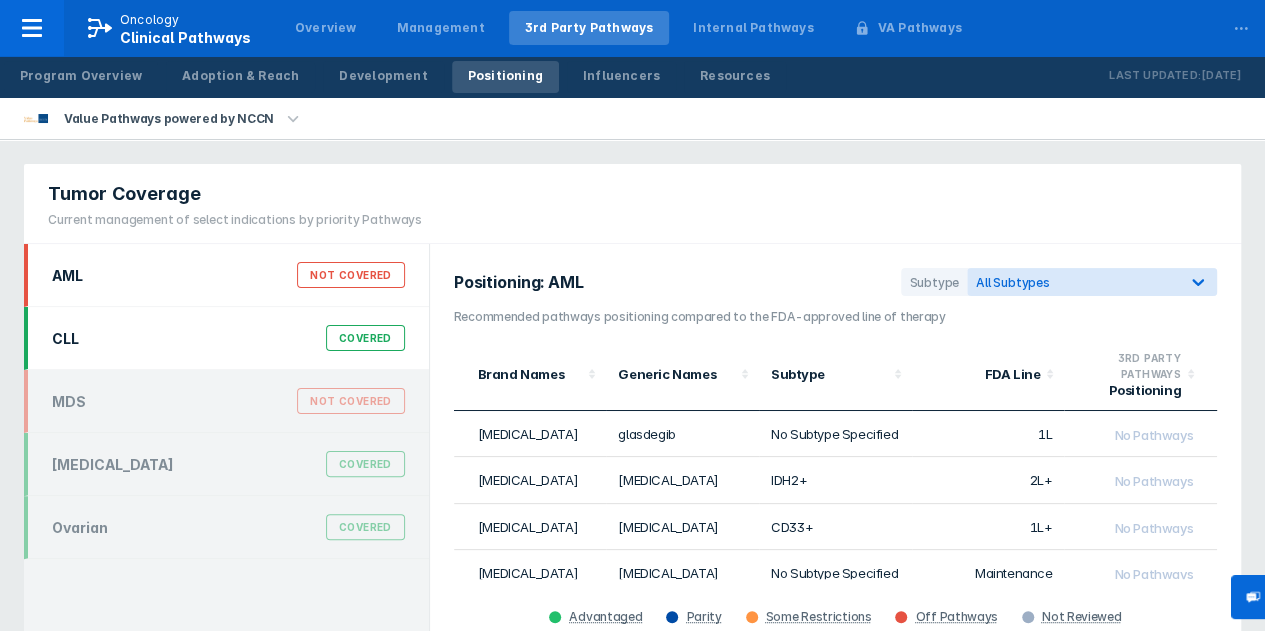 click on "CLL Covered" at bounding box center [228, 338] 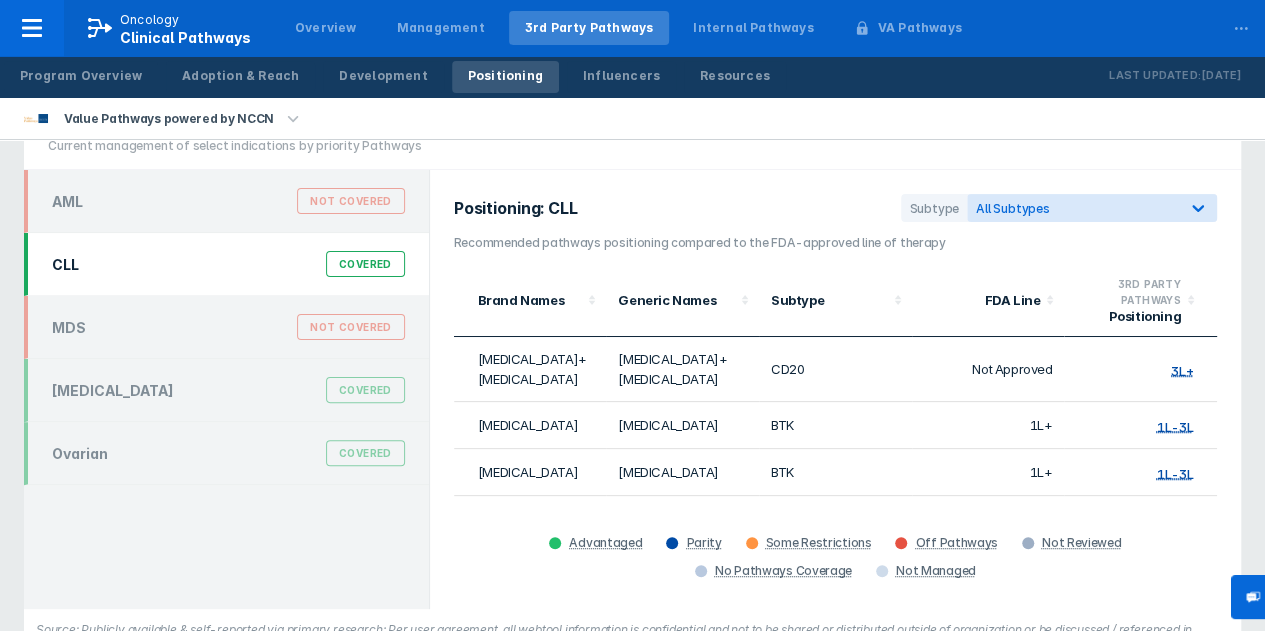 scroll, scrollTop: 75, scrollLeft: 0, axis: vertical 